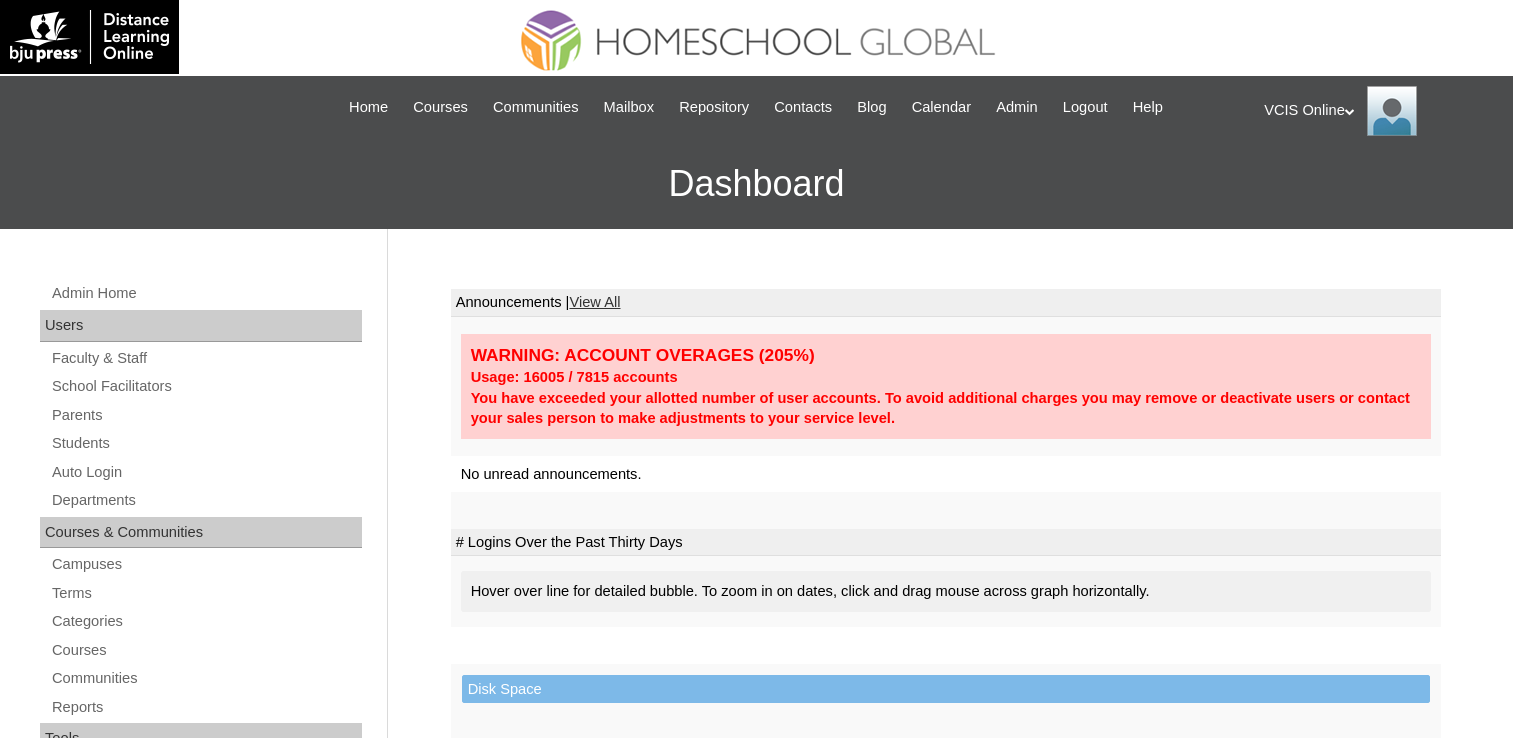 scroll, scrollTop: 0, scrollLeft: 0, axis: both 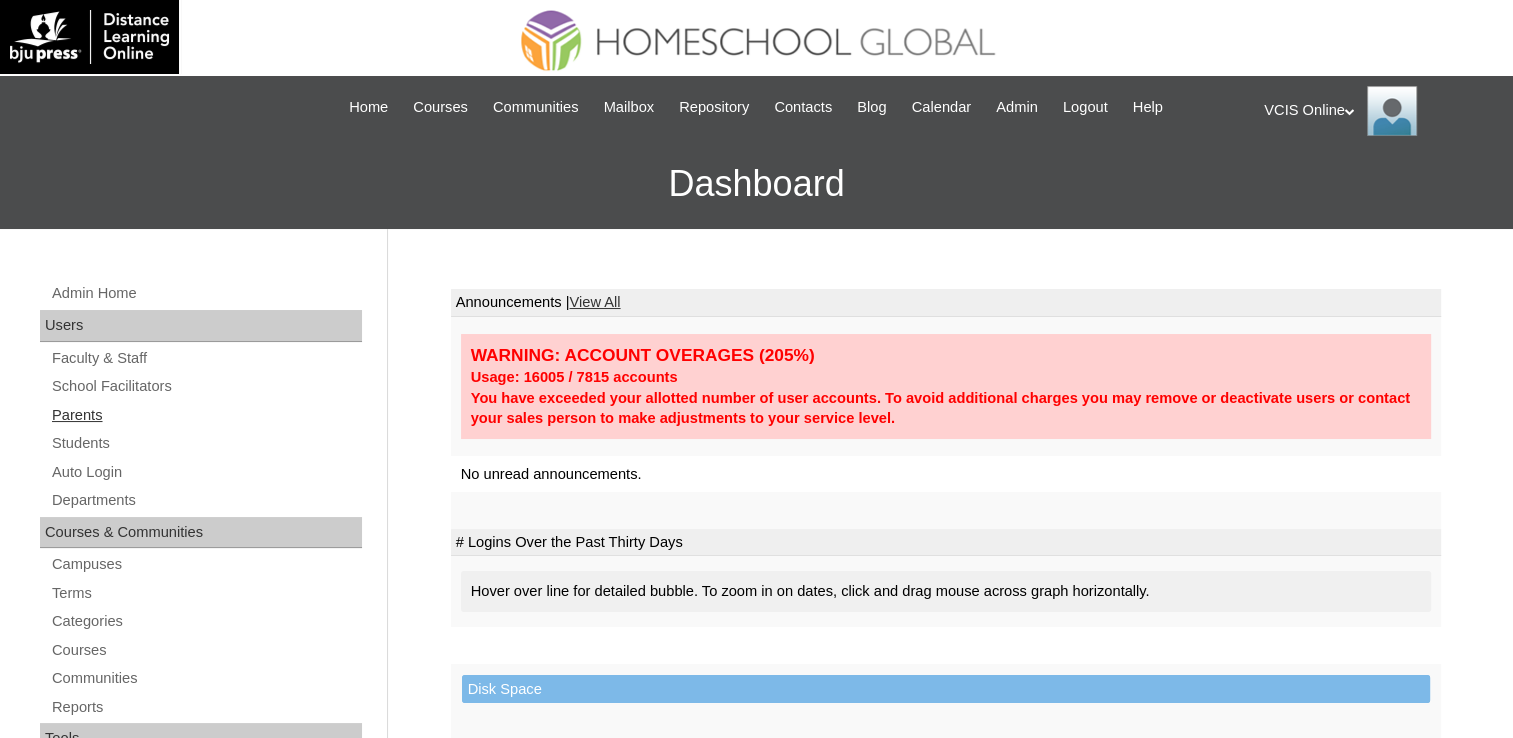 click on "Parents" at bounding box center [206, 415] 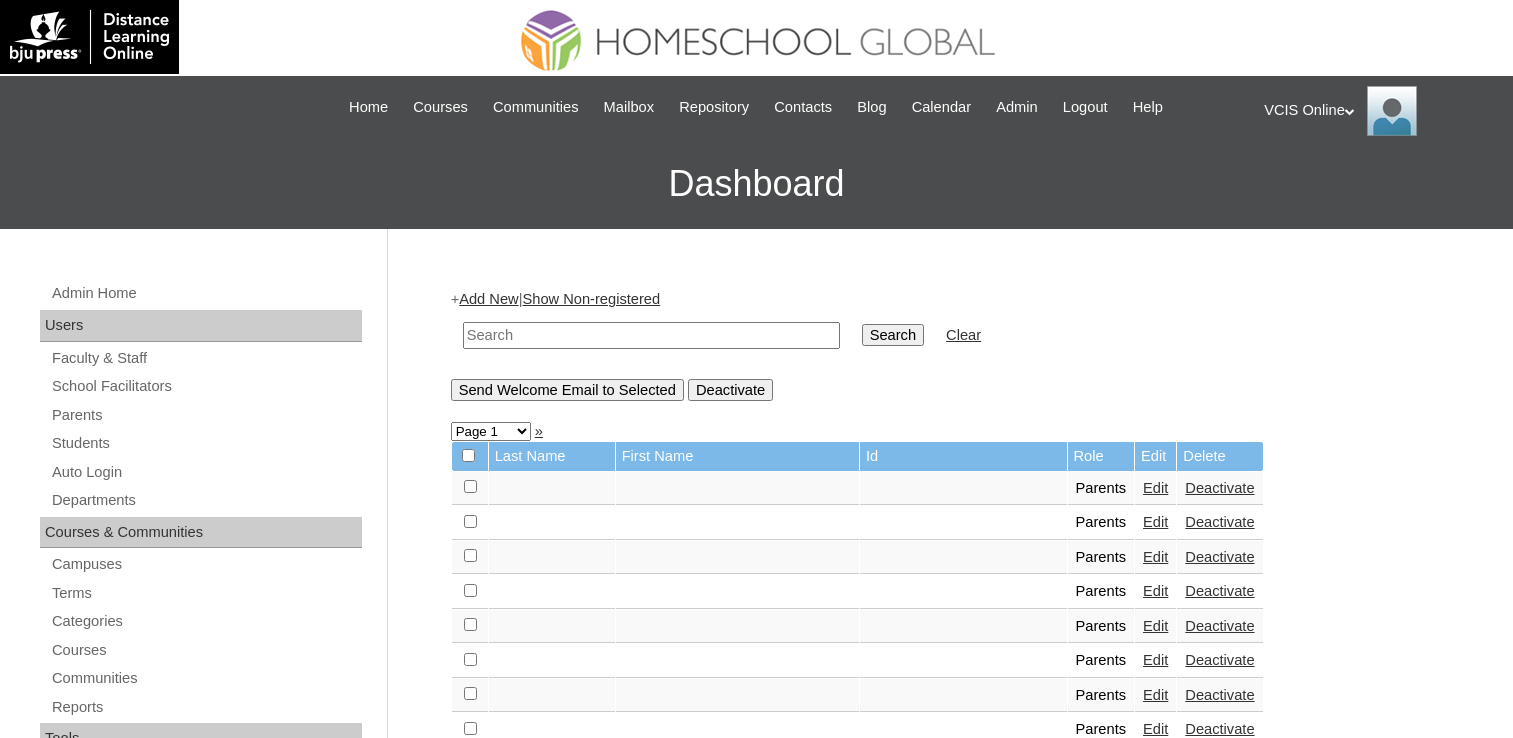scroll, scrollTop: 0, scrollLeft: 0, axis: both 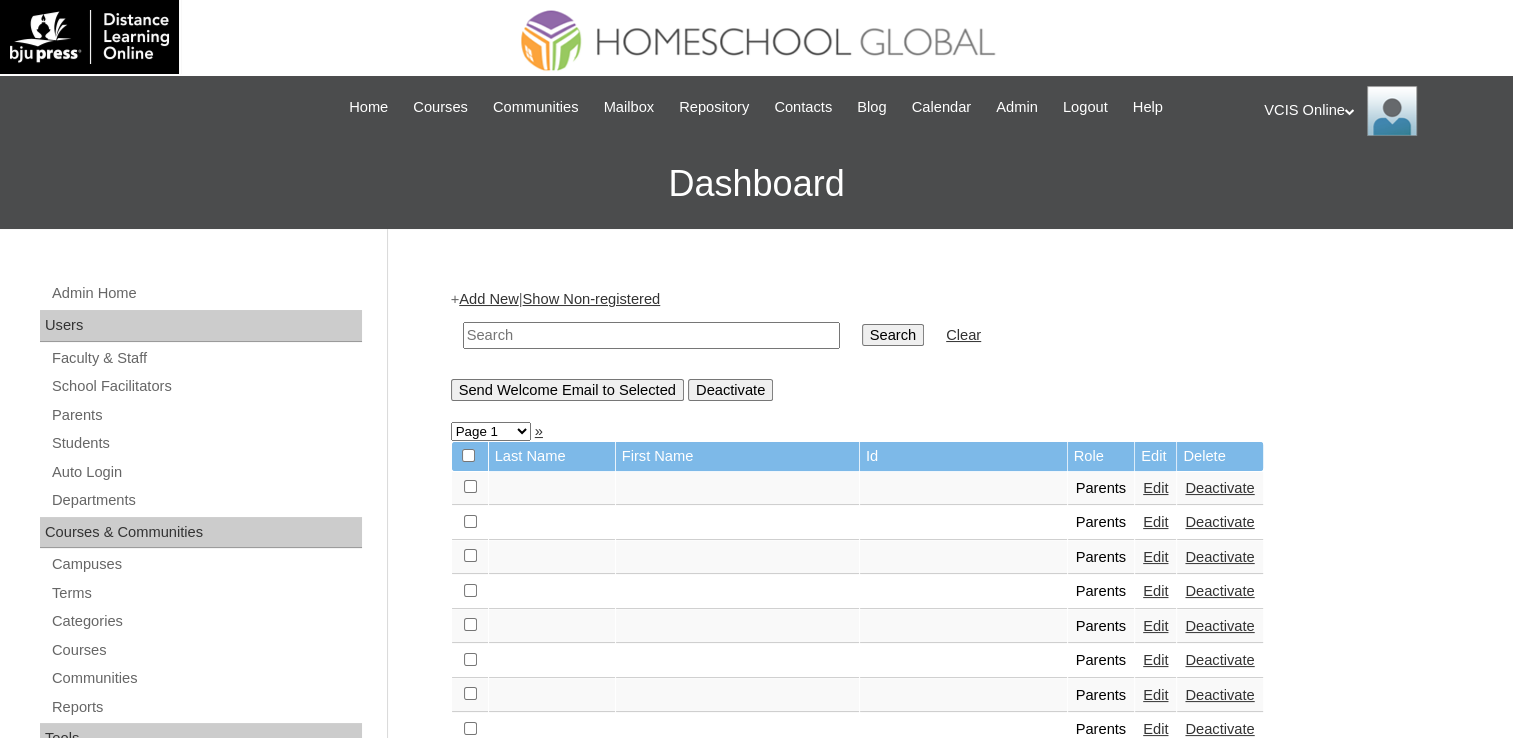 click at bounding box center (651, 335) 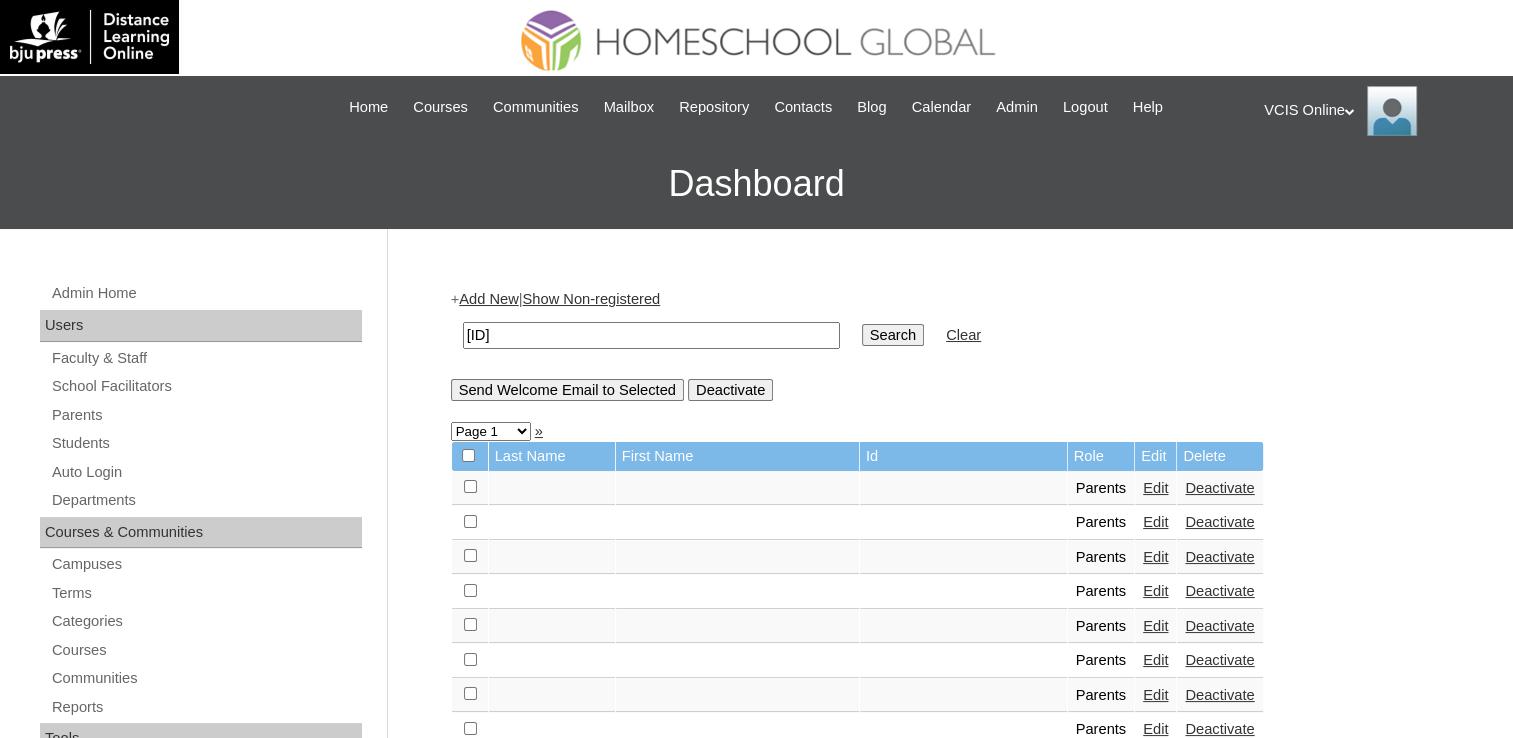 type on "VCIS011-7B-PA2025" 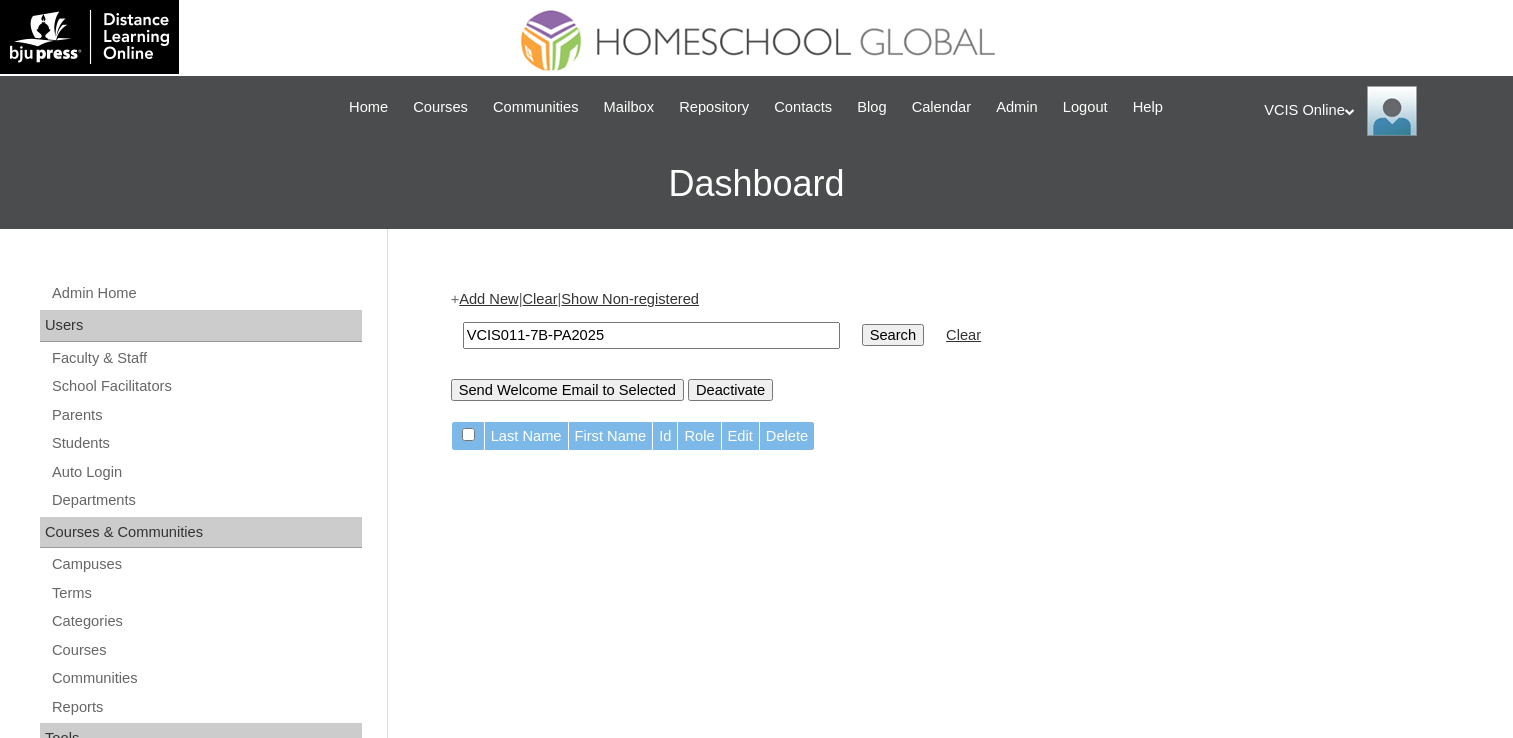 scroll, scrollTop: 0, scrollLeft: 0, axis: both 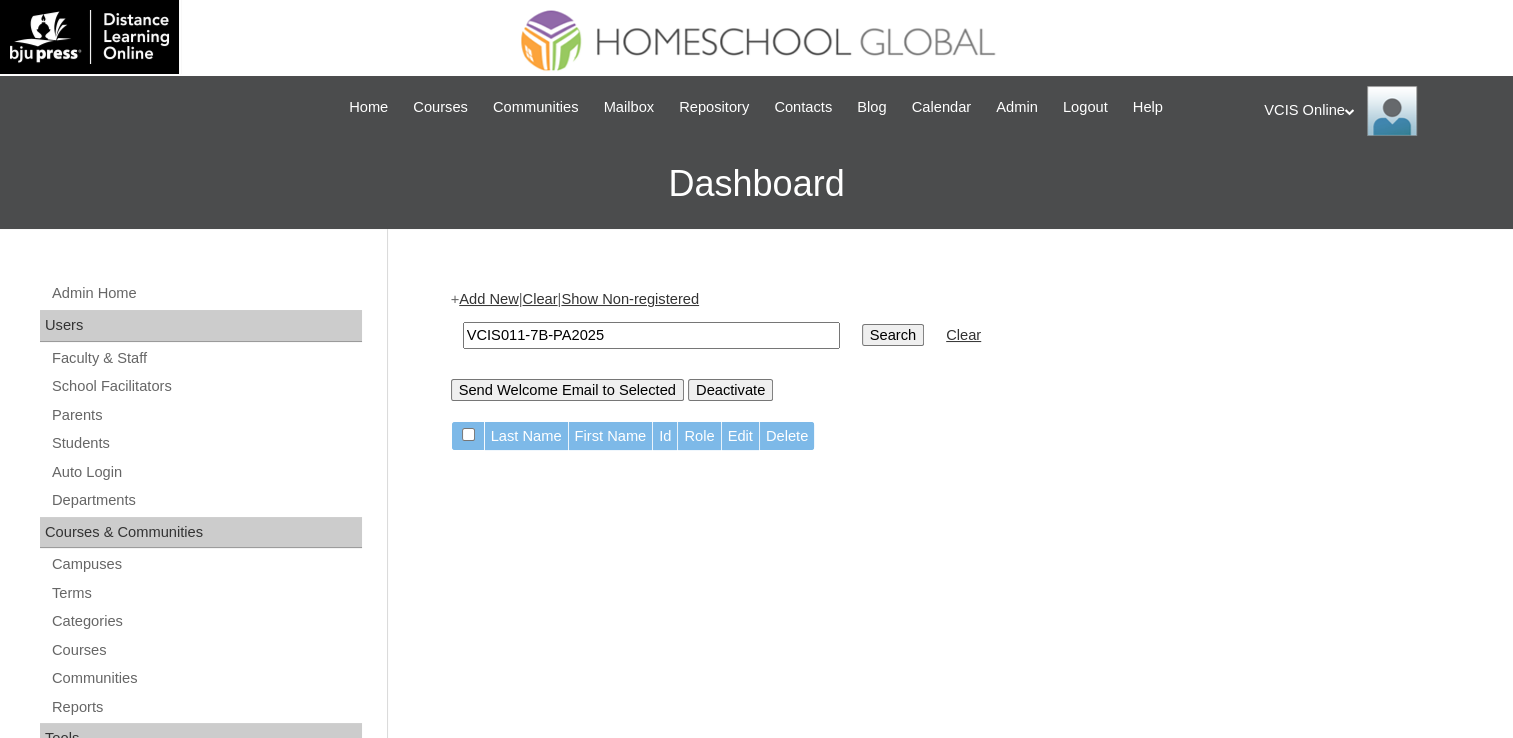 click on "Add New" at bounding box center [488, 299] 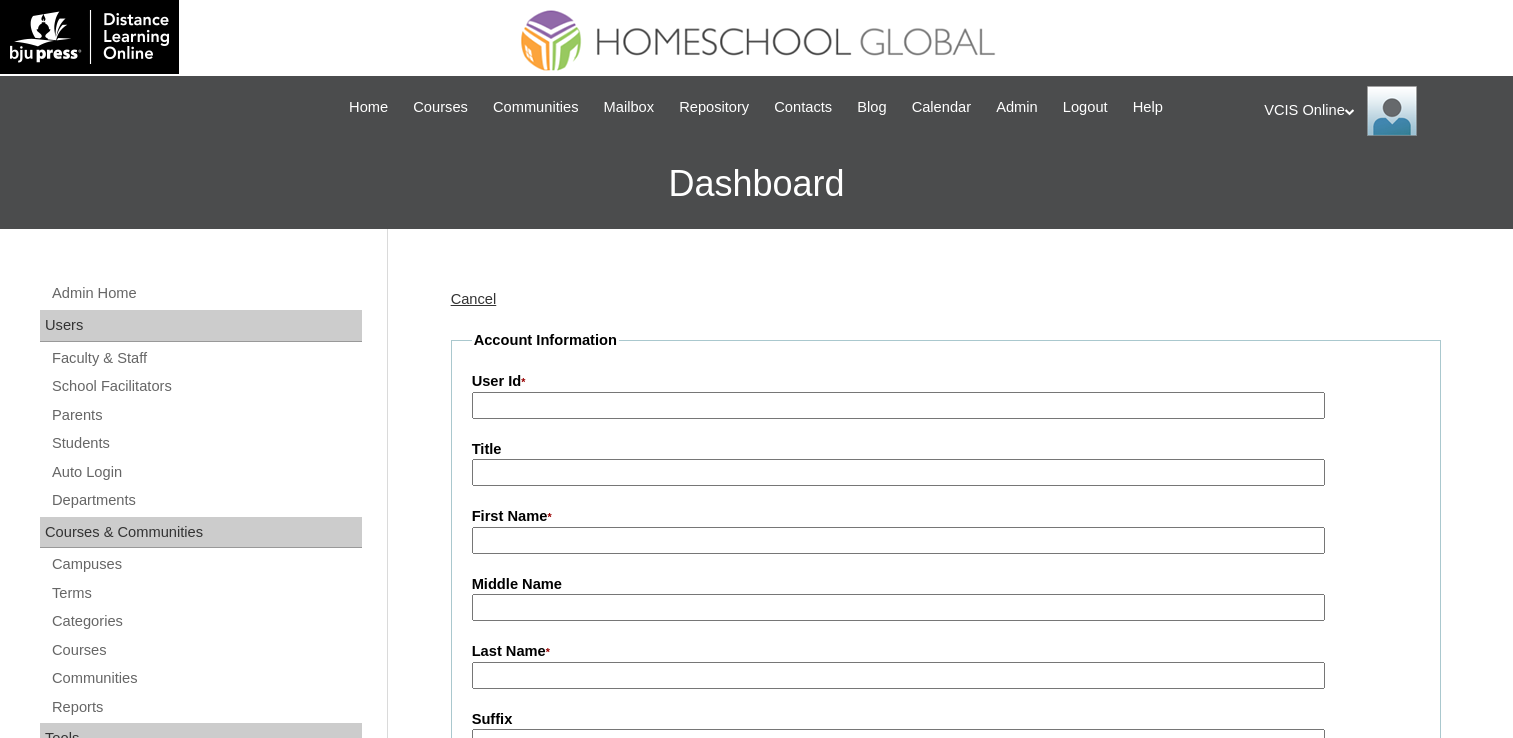 scroll, scrollTop: 0, scrollLeft: 0, axis: both 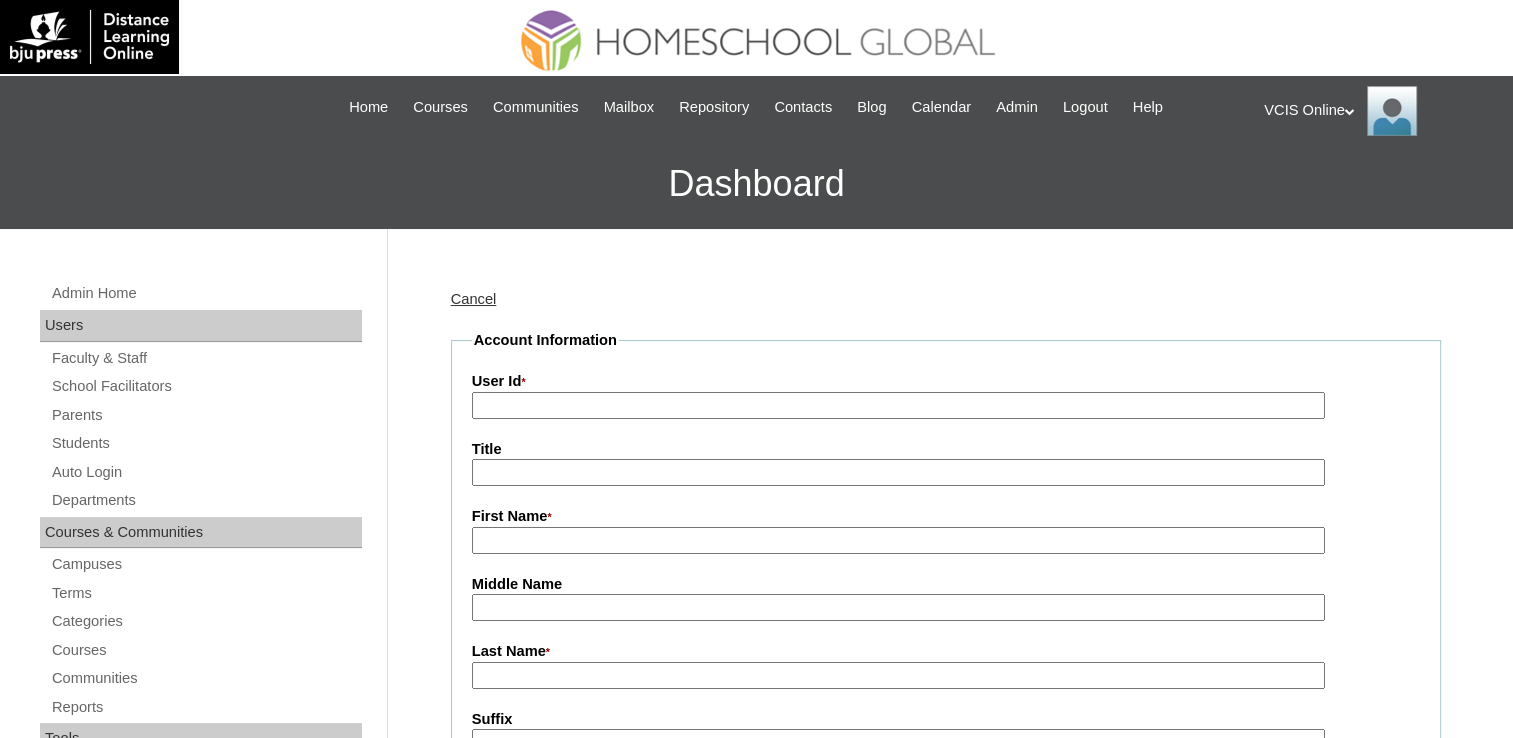 click on "Account Information
User Id  *
Title
First Name  *
Middle Name
Last Name  *
Suffix
Email  *
Username
Password
Default: lower case first initial + lower case last name.
Profile Photo
User Type
Faculty Staff Student Parents School Facilitators
Repository Access
On Off
Active
Active Inactive
AdministratorNotes
Rich Text Editor, AdministratorNotes Editor toolbars Document   Source Clipboard/Undo   Cut   Copy   Paste   Paste as plain text   Paste from Word Links   Link   Unlink others   Add Image Paragraph   Insert/Remove Numbered List   Insert/Remove Bulleted List   Decrease Indent   Increase Indent   Block Quote   Align Left   Center   Align Right   Justify Tools   Maximize   Show Blocks Styles Styles Styles Format Format Font Font Size Size Basic Styles   Bold   Italic   Underline" at bounding box center [946, 966] 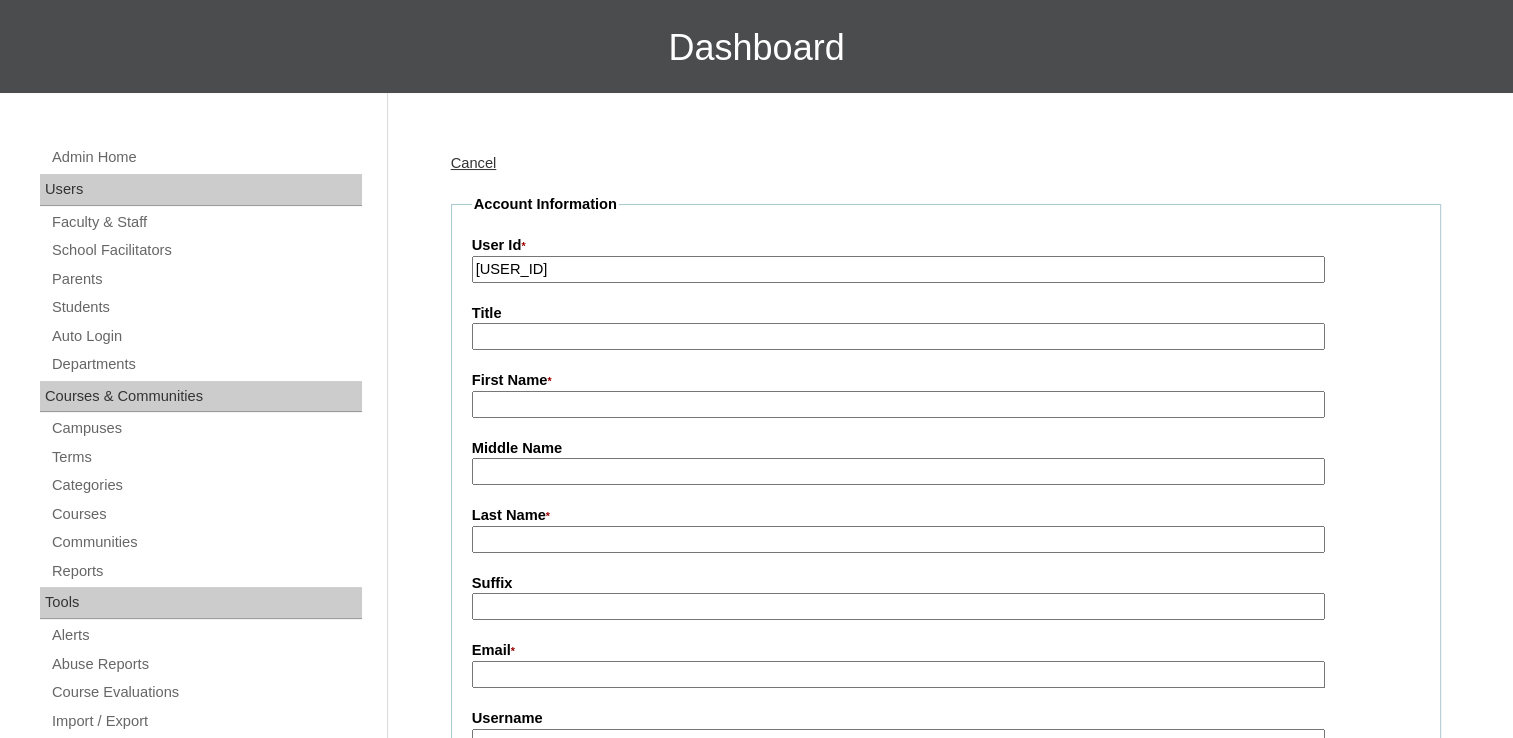 scroll, scrollTop: 500, scrollLeft: 0, axis: vertical 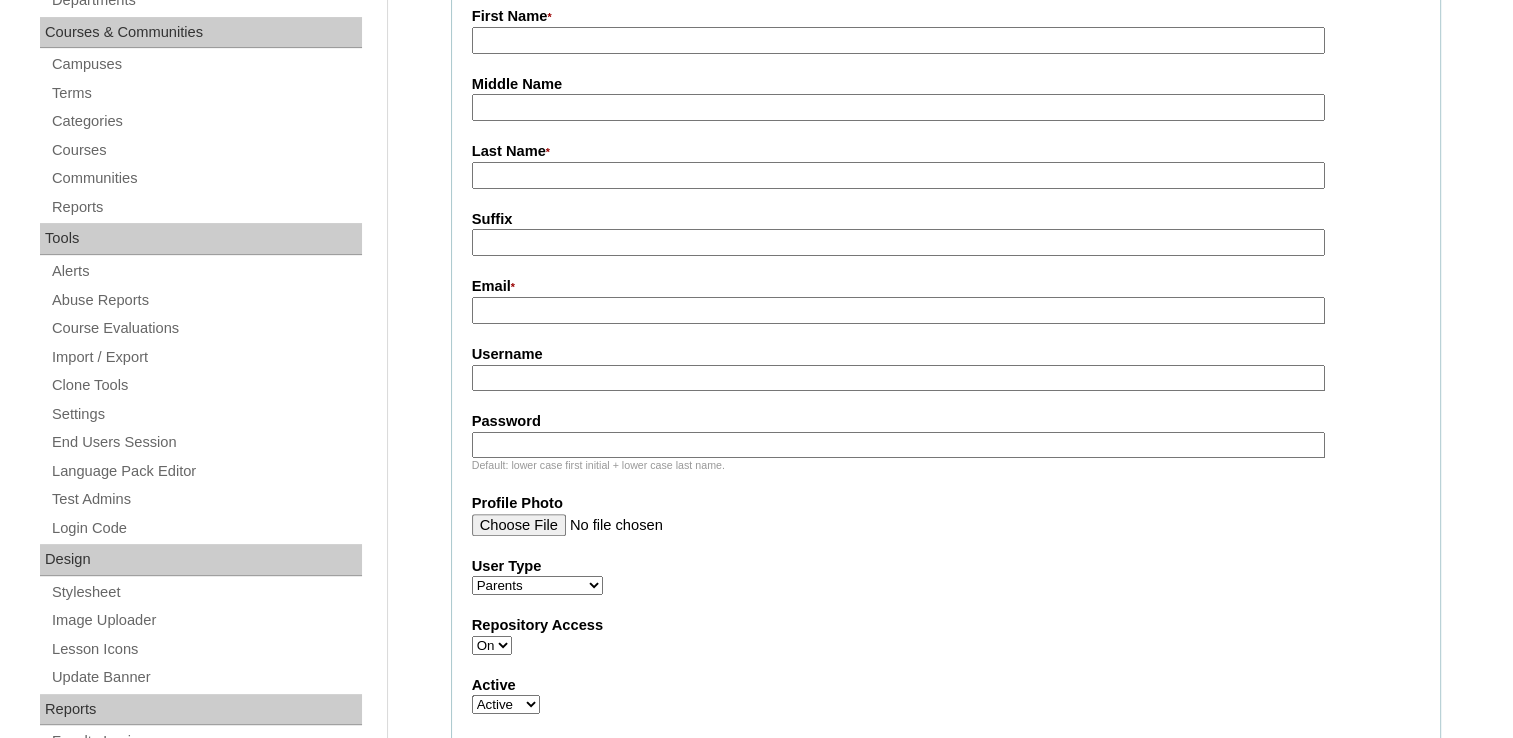type on "[ID]" 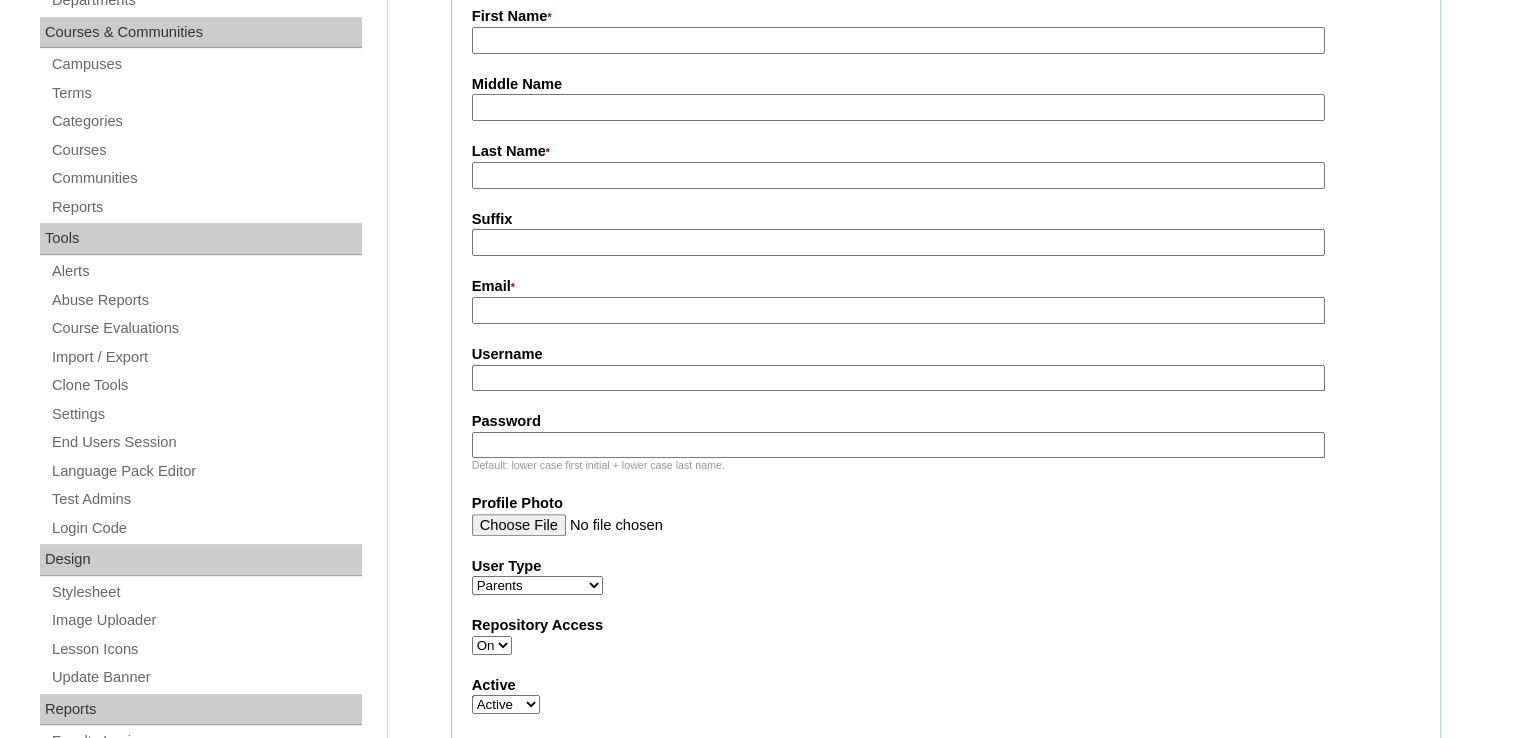 click on "Last Name  *" at bounding box center (898, 175) 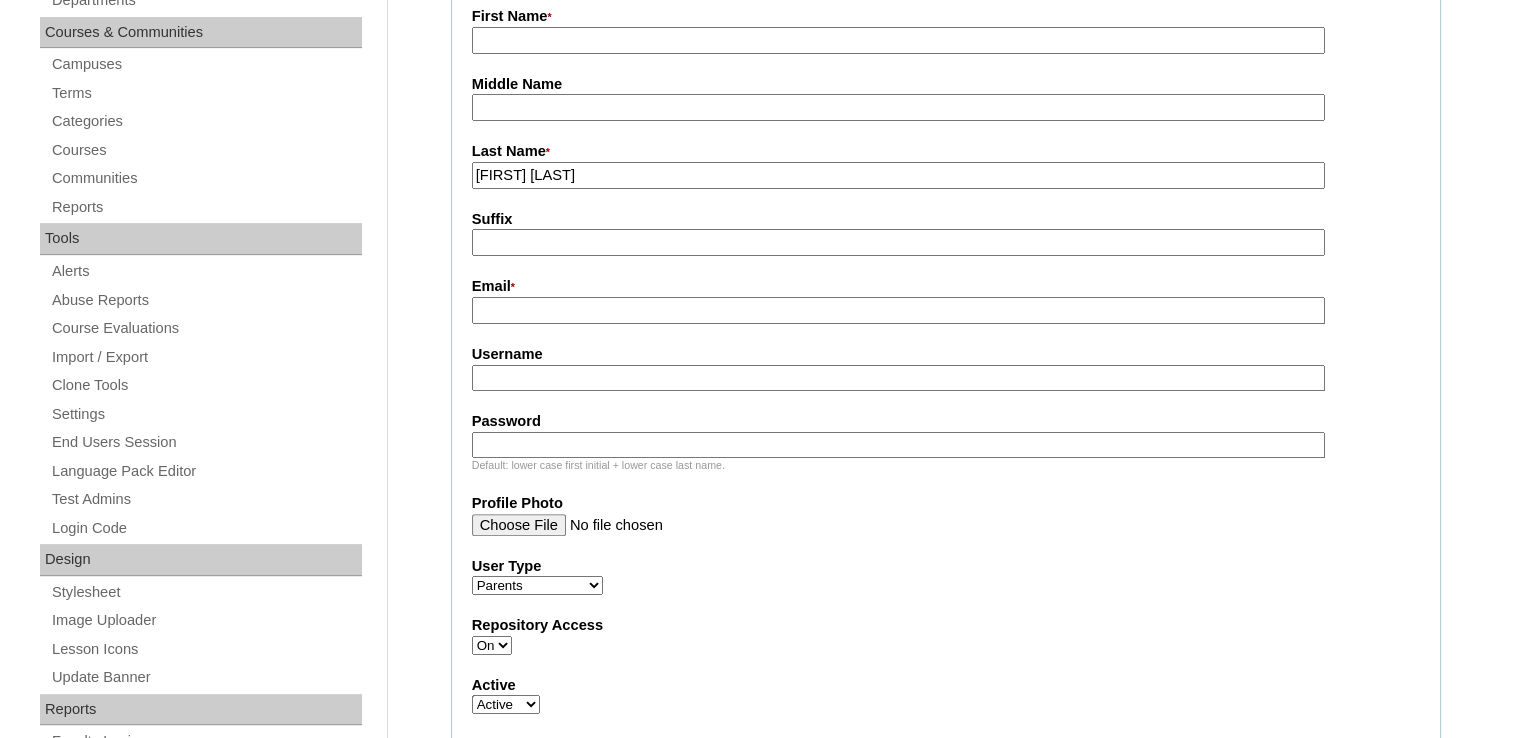 drag, startPoint x: 524, startPoint y: 176, endPoint x: 373, endPoint y: 184, distance: 151.21178 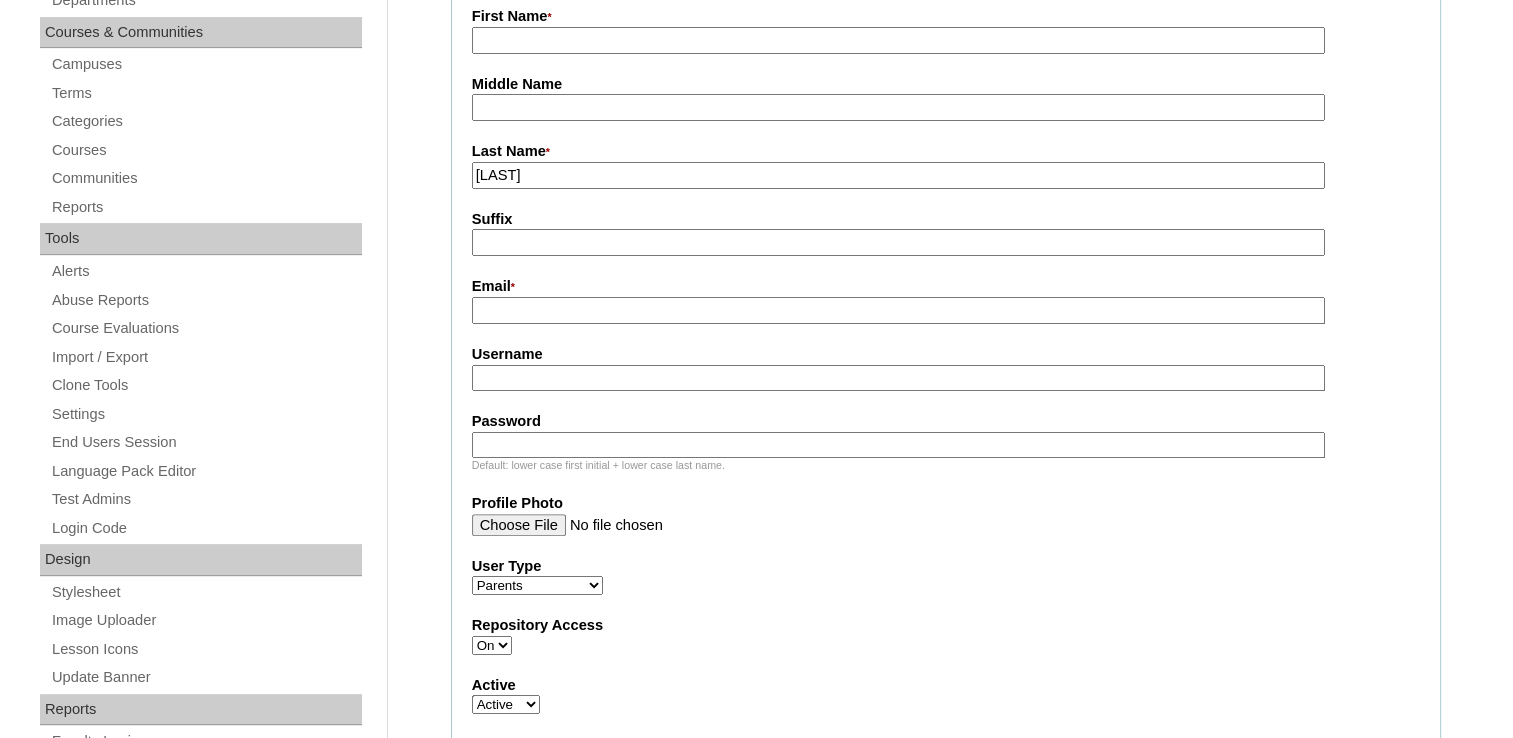 type on "[LAST]" 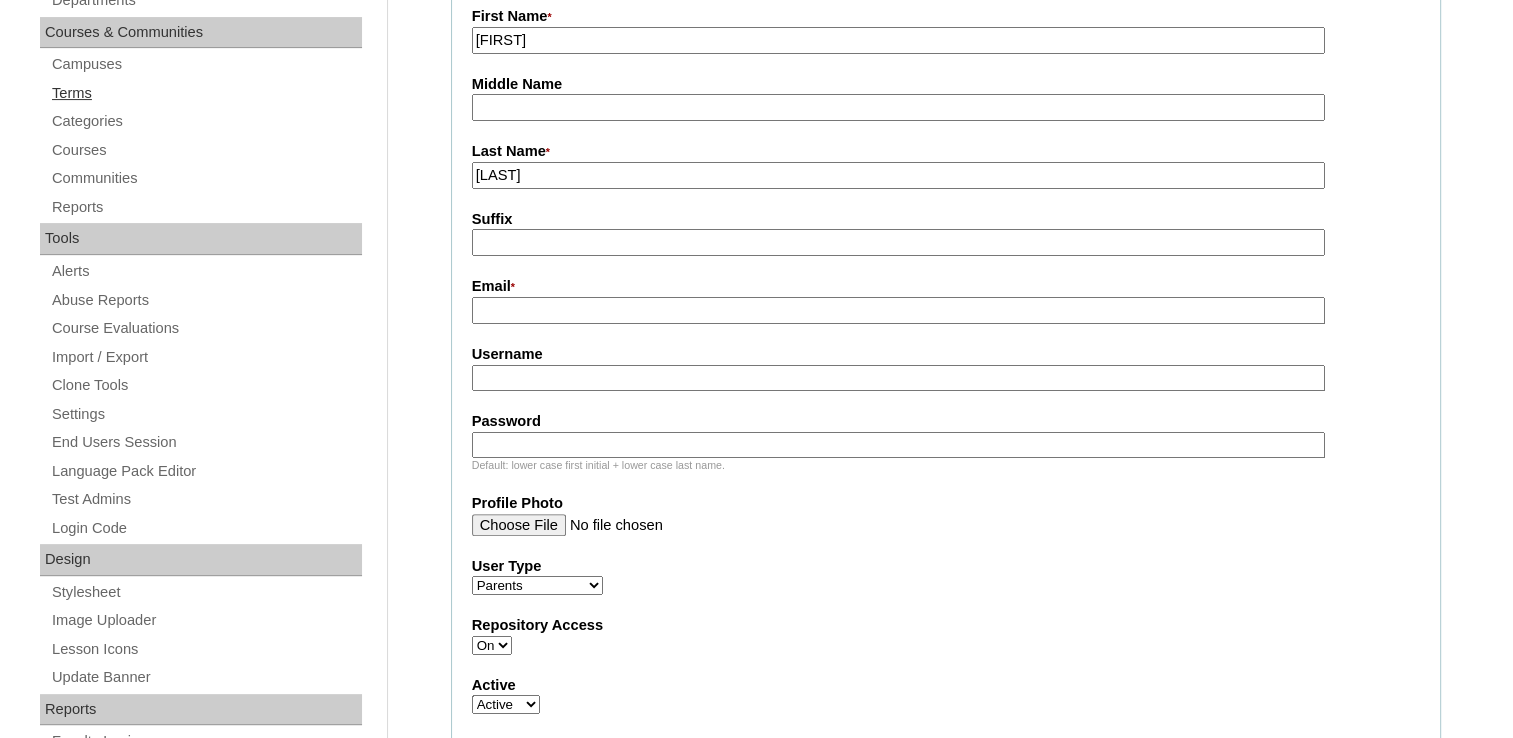 type on "[FIRST]" 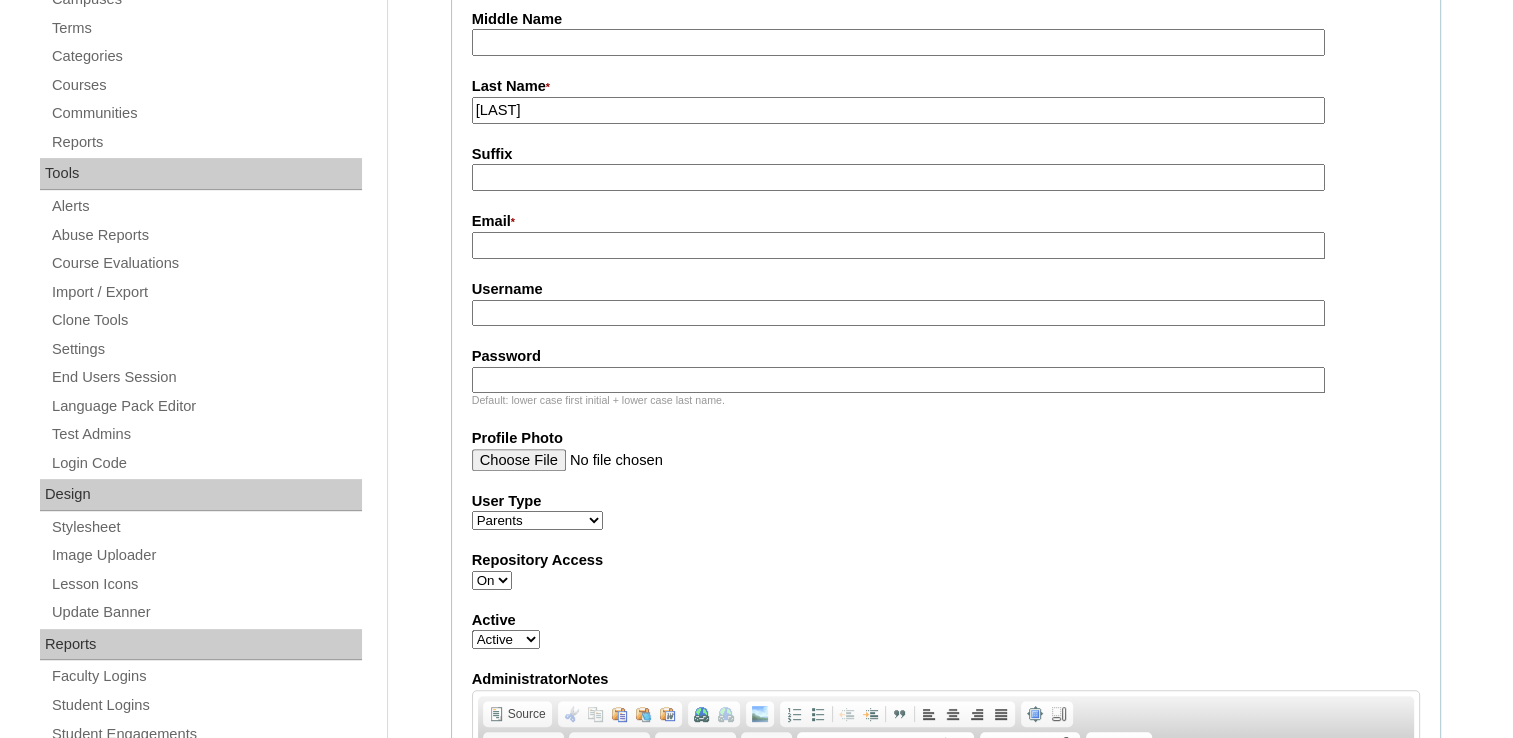scroll, scrollTop: 600, scrollLeft: 0, axis: vertical 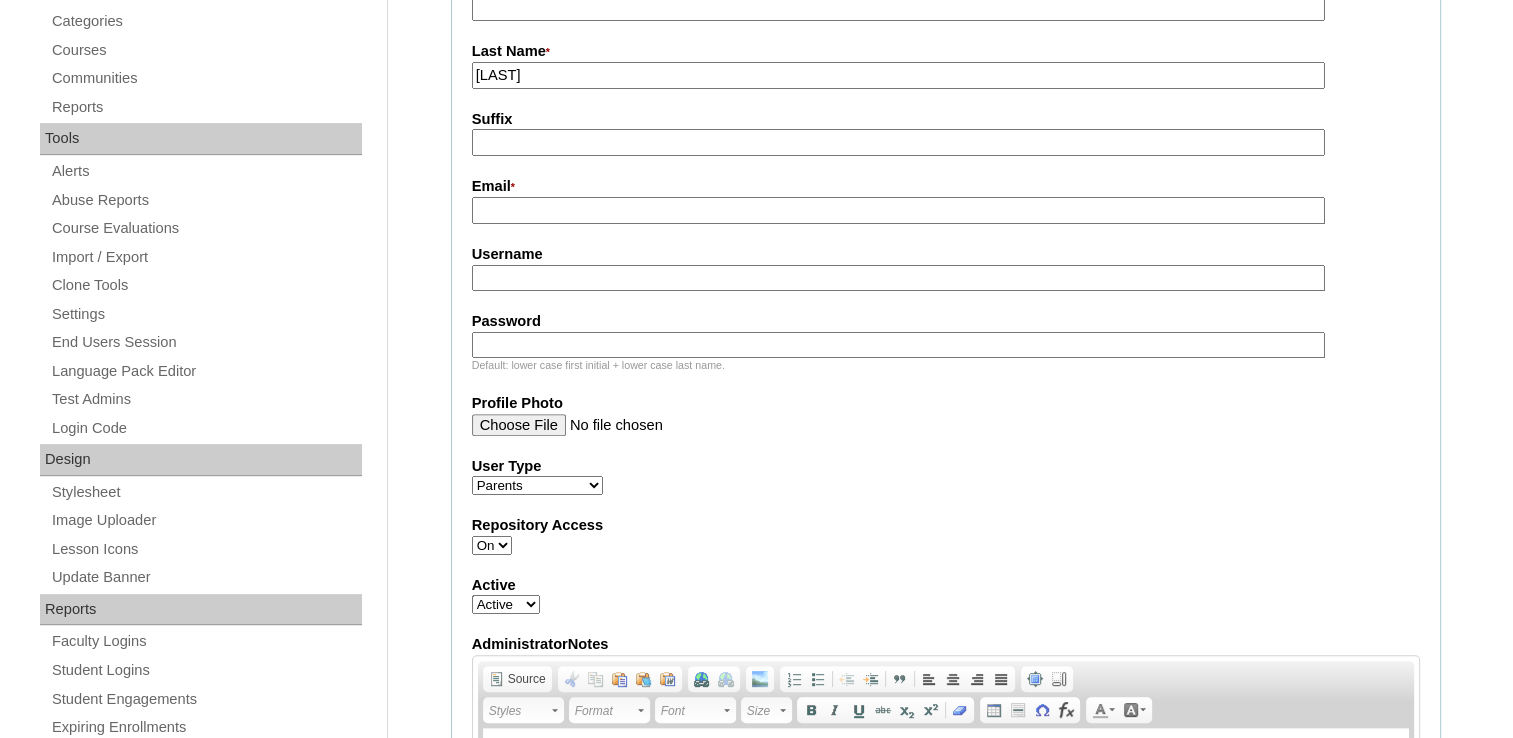 click on "Username" at bounding box center [898, 278] 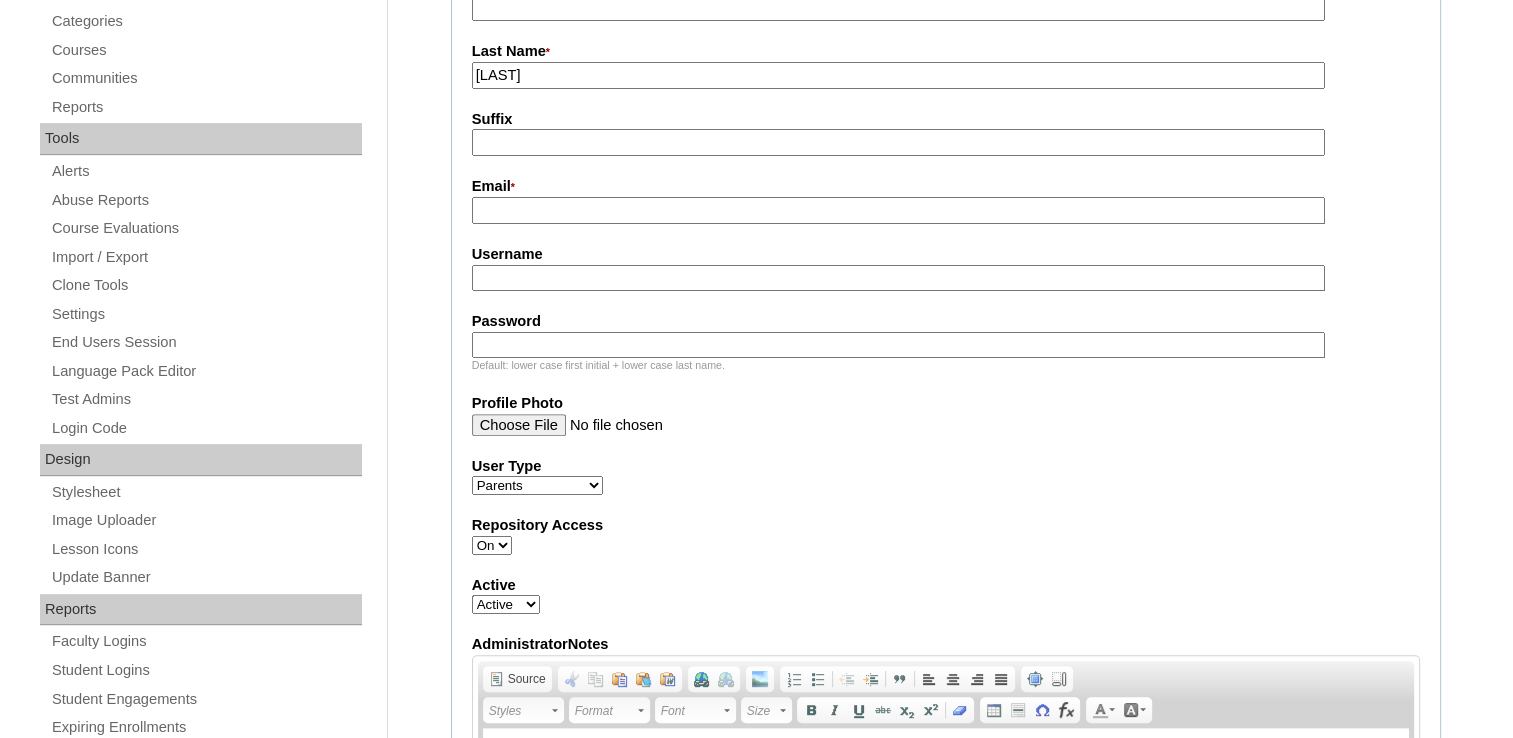 paste on "cbutel2025	ErXAyW" 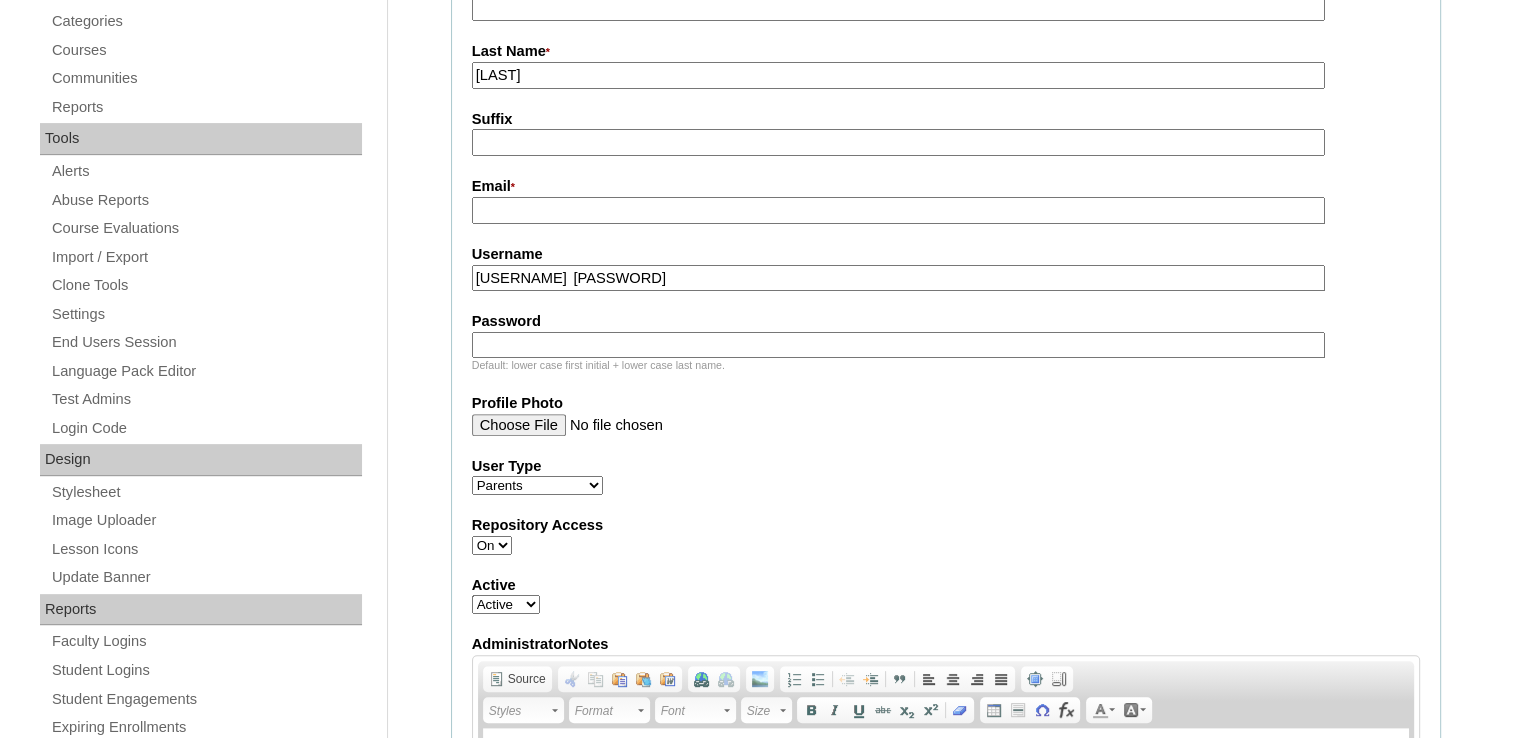 drag, startPoint x: 624, startPoint y: 274, endPoint x: 563, endPoint y: 281, distance: 61.400326 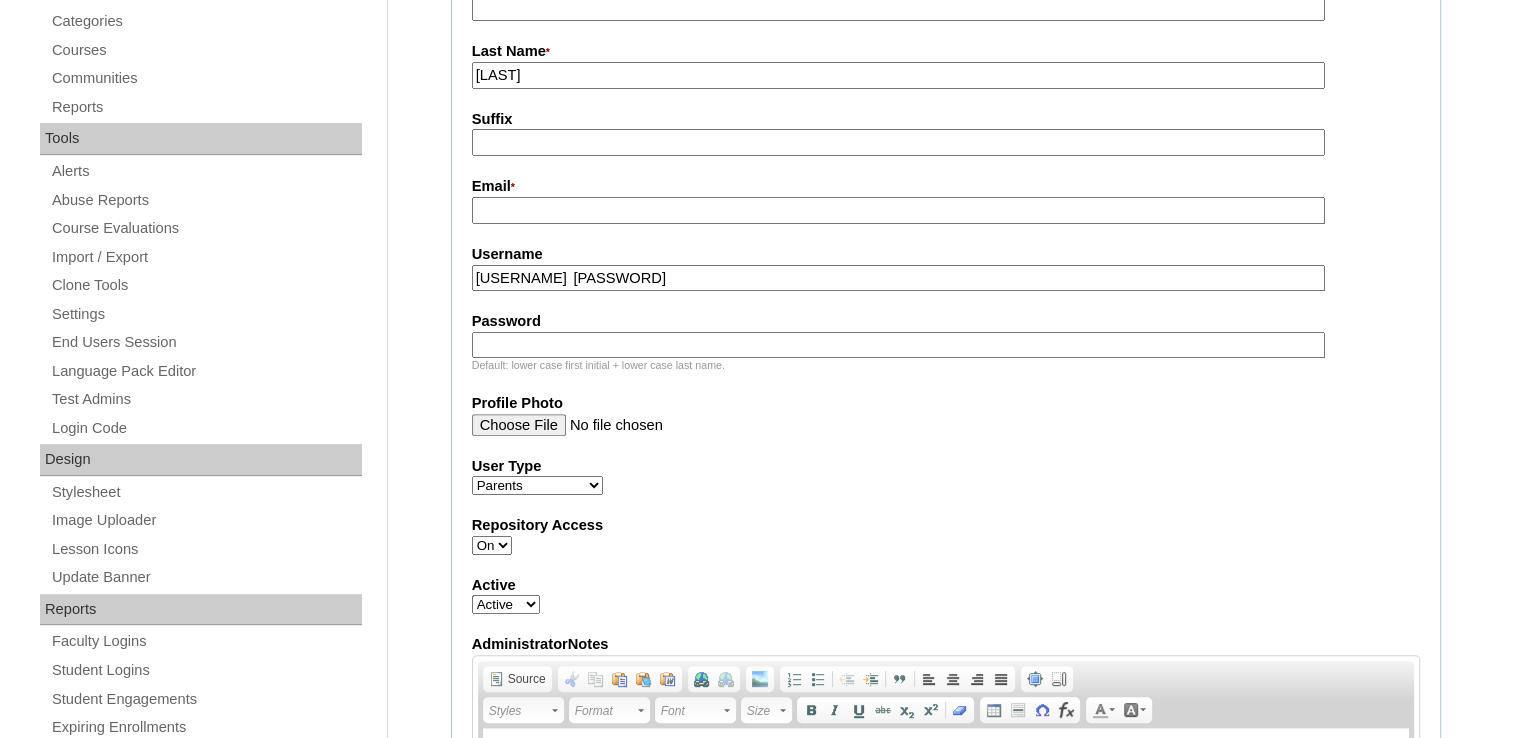 click on "cbutel2025	ErXAyW" at bounding box center [898, 278] 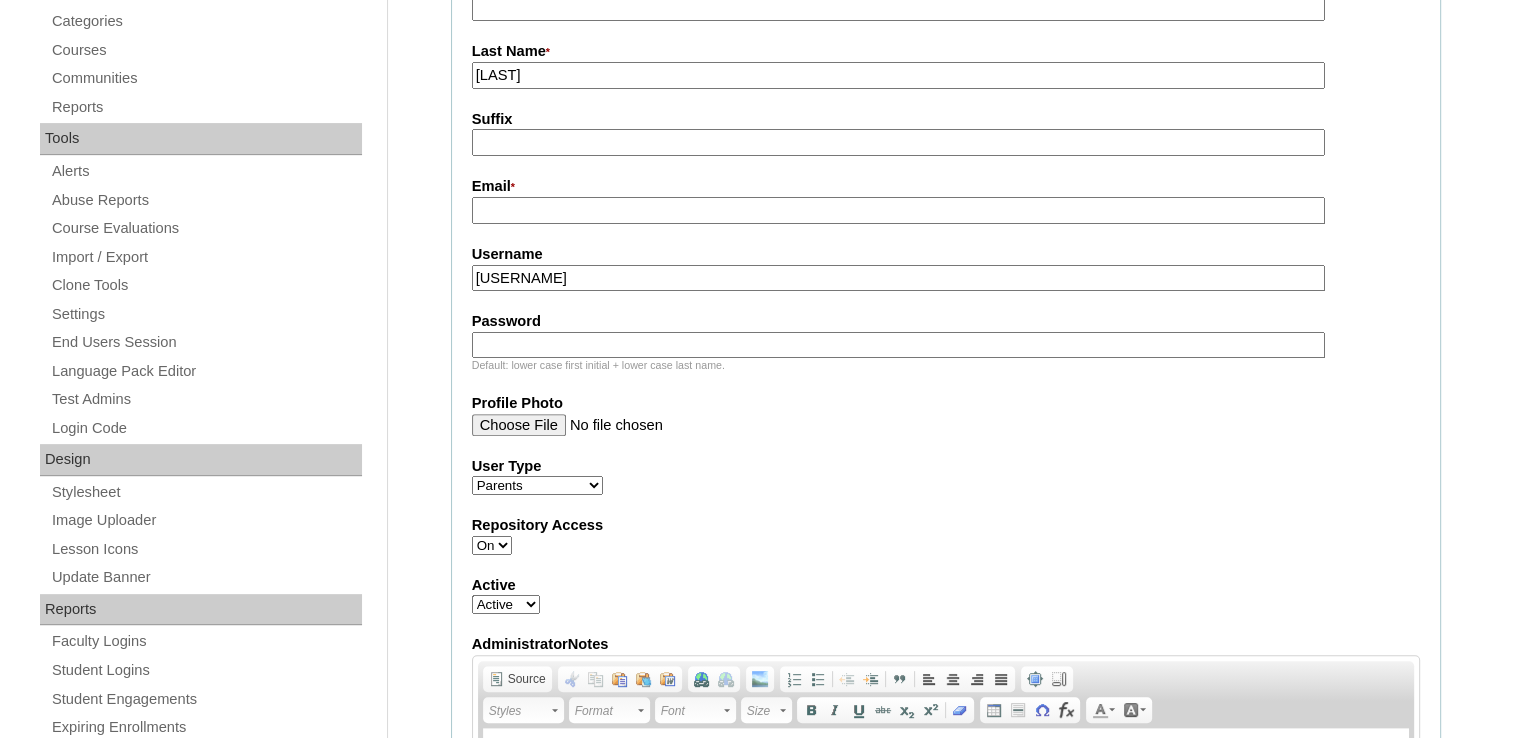 type on "cbutel2025" 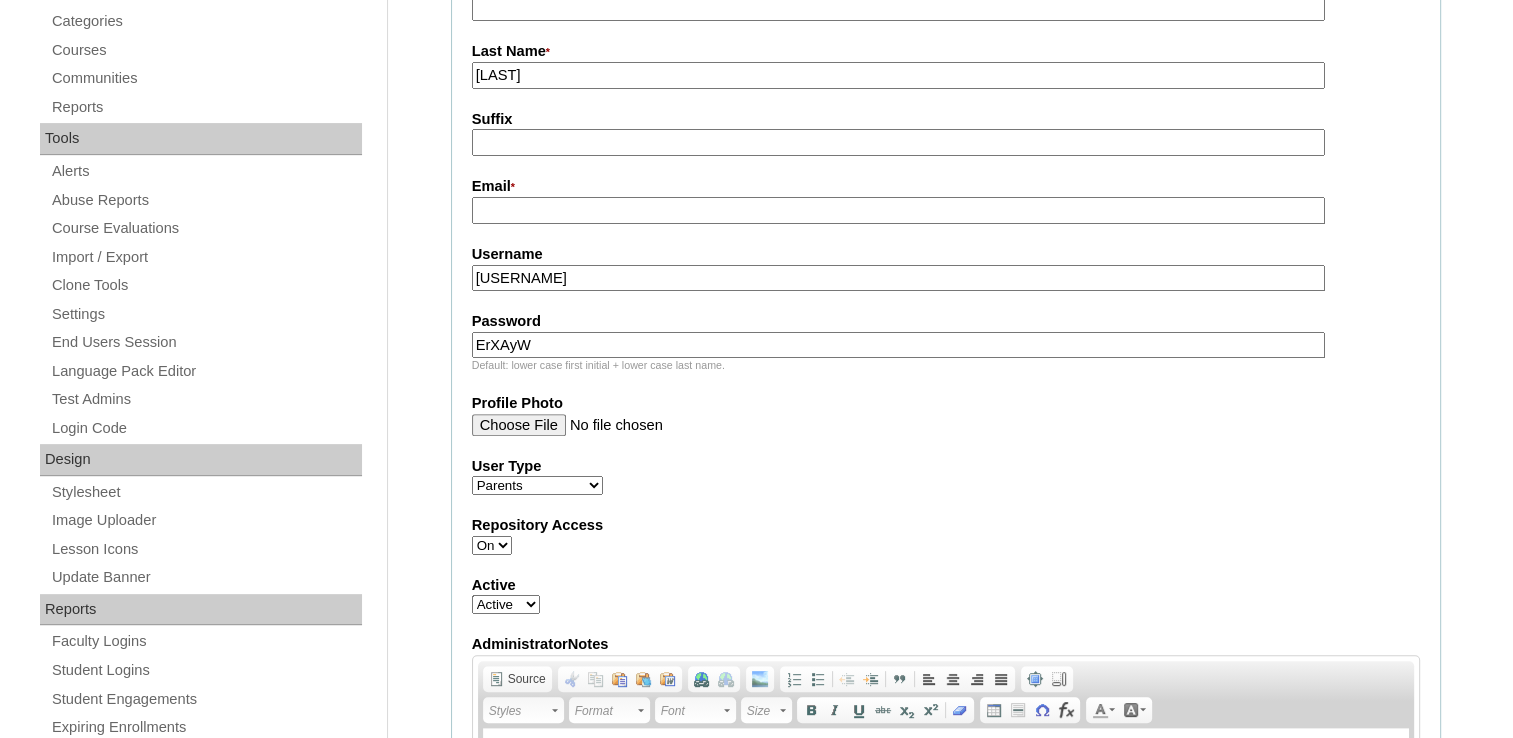type on "ErXAyW" 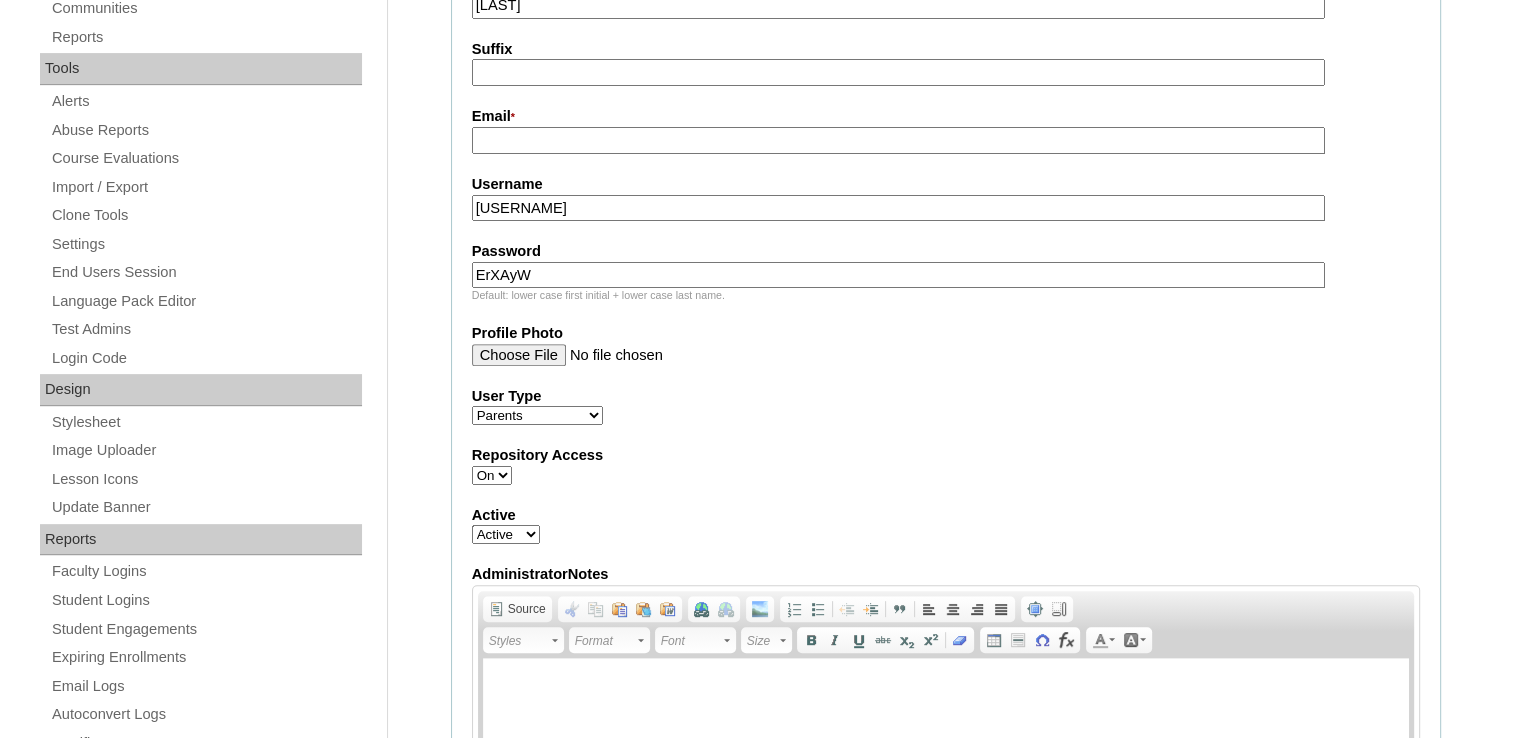 scroll, scrollTop: 600, scrollLeft: 0, axis: vertical 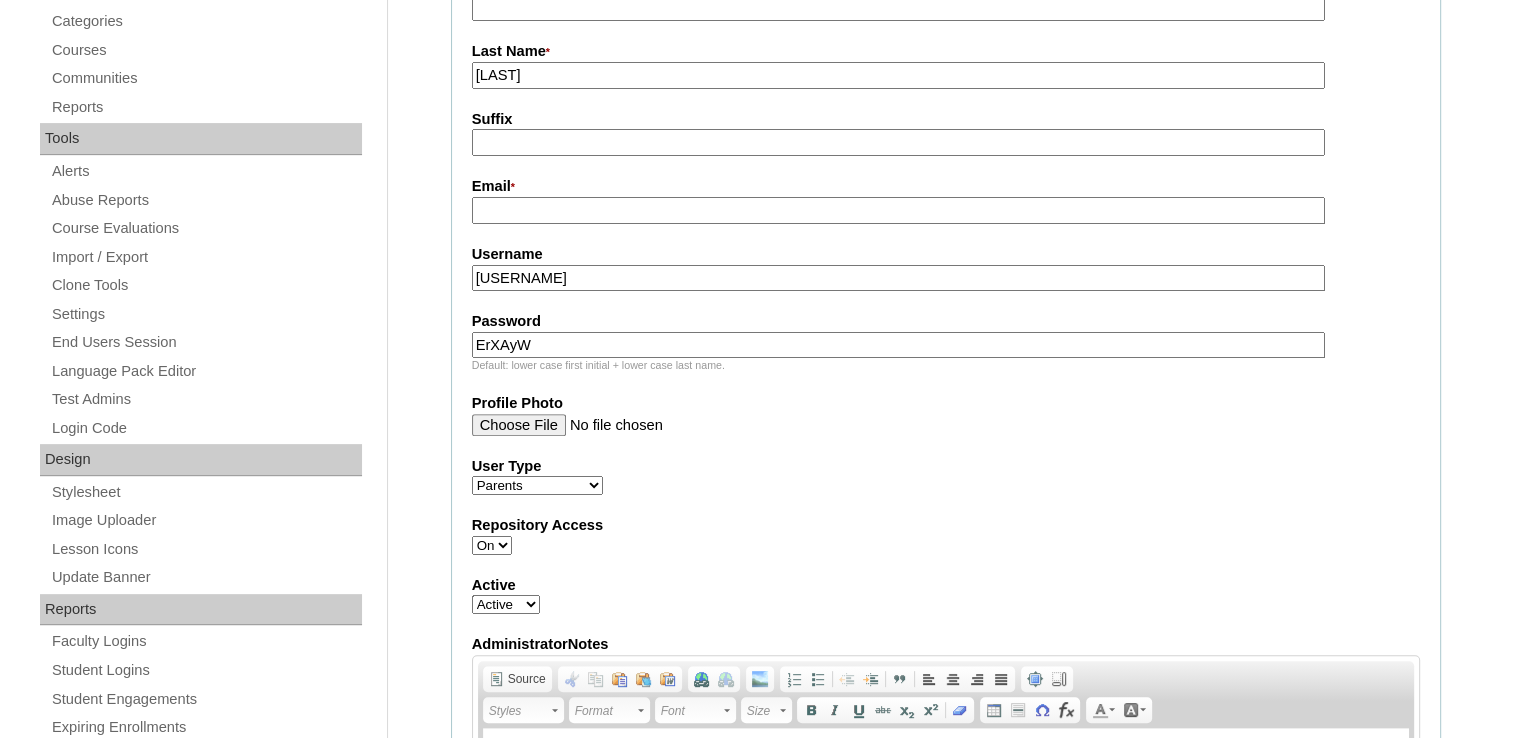 paste on "butelcynthia@gmail.com" 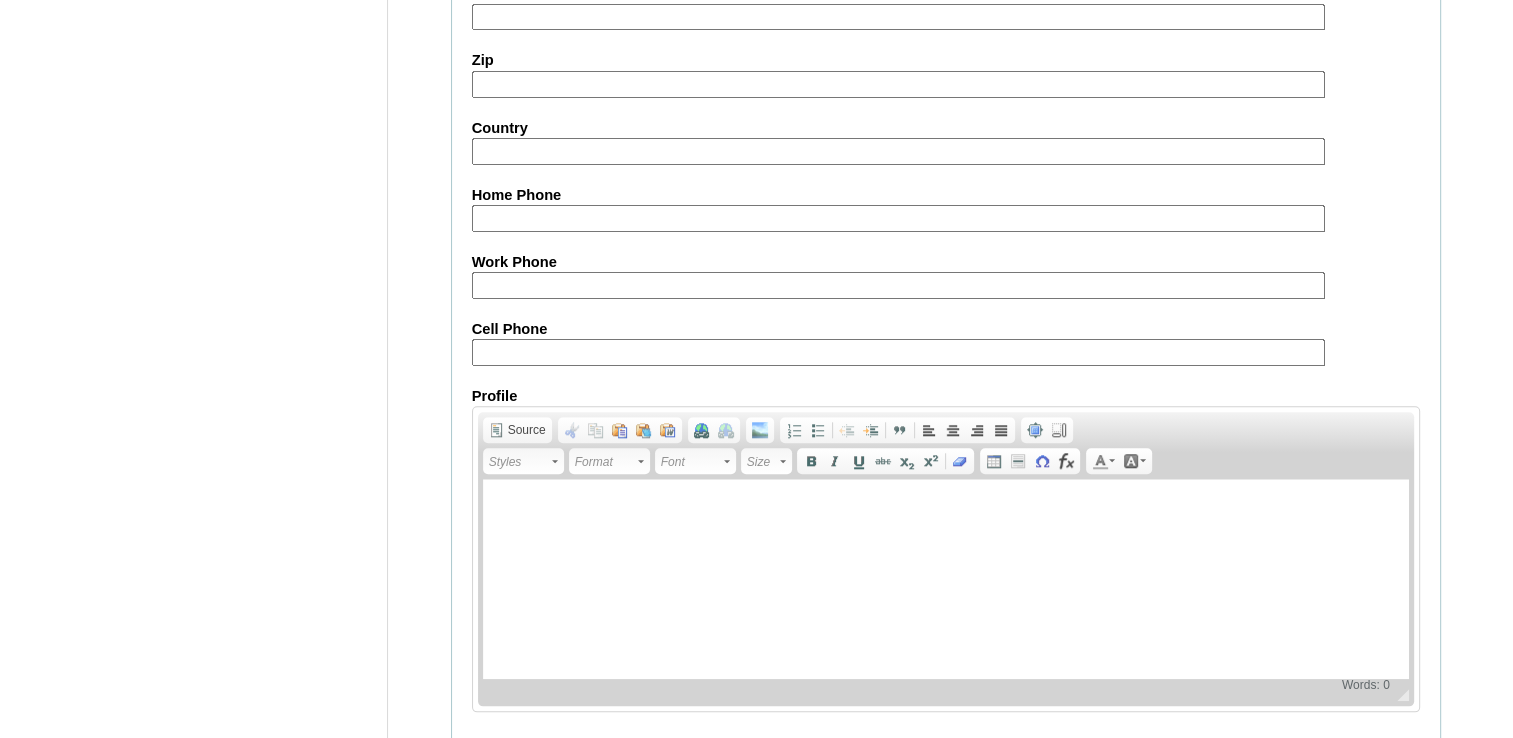 scroll, scrollTop: 1940, scrollLeft: 0, axis: vertical 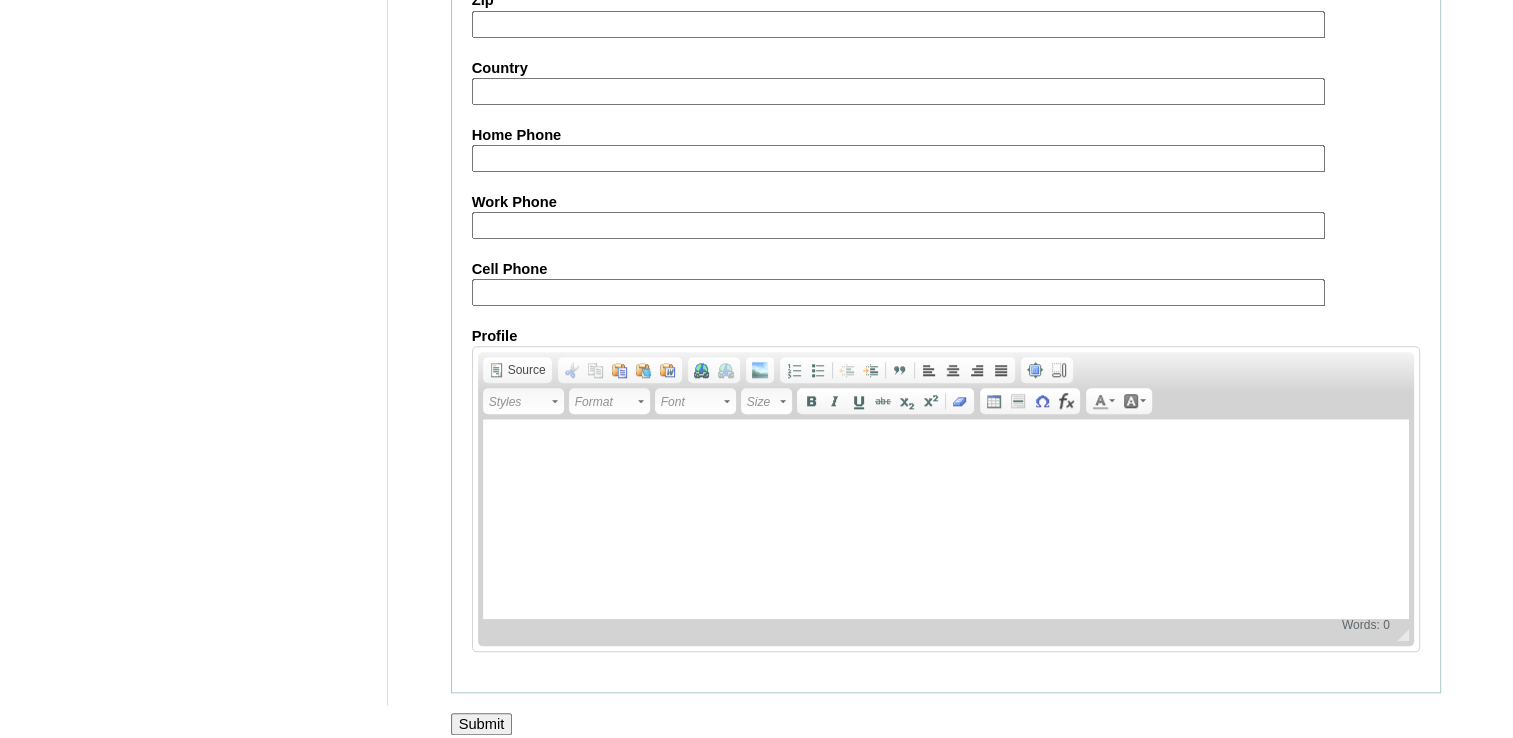 type on "butelcynthia@gmail.com" 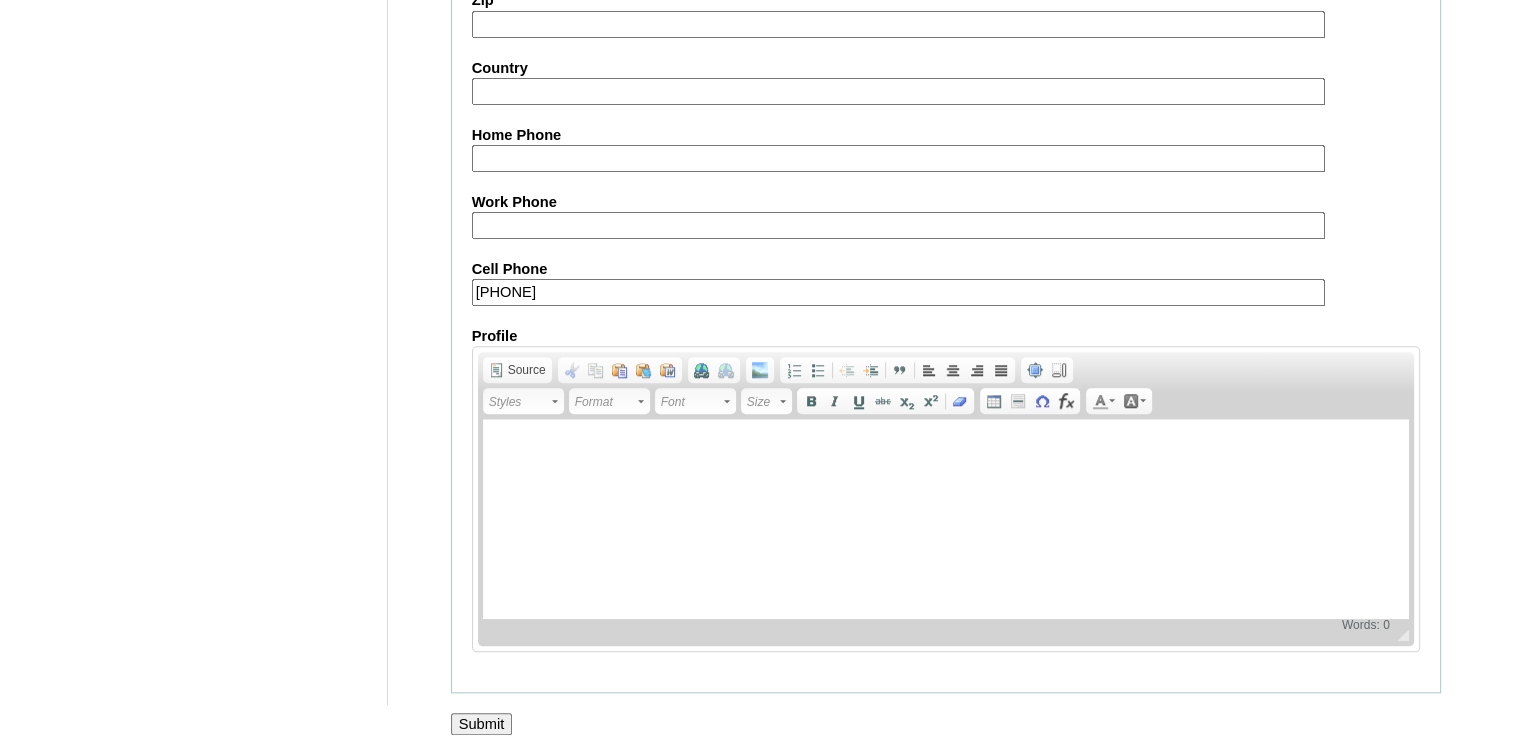 type on "63-9178553241" 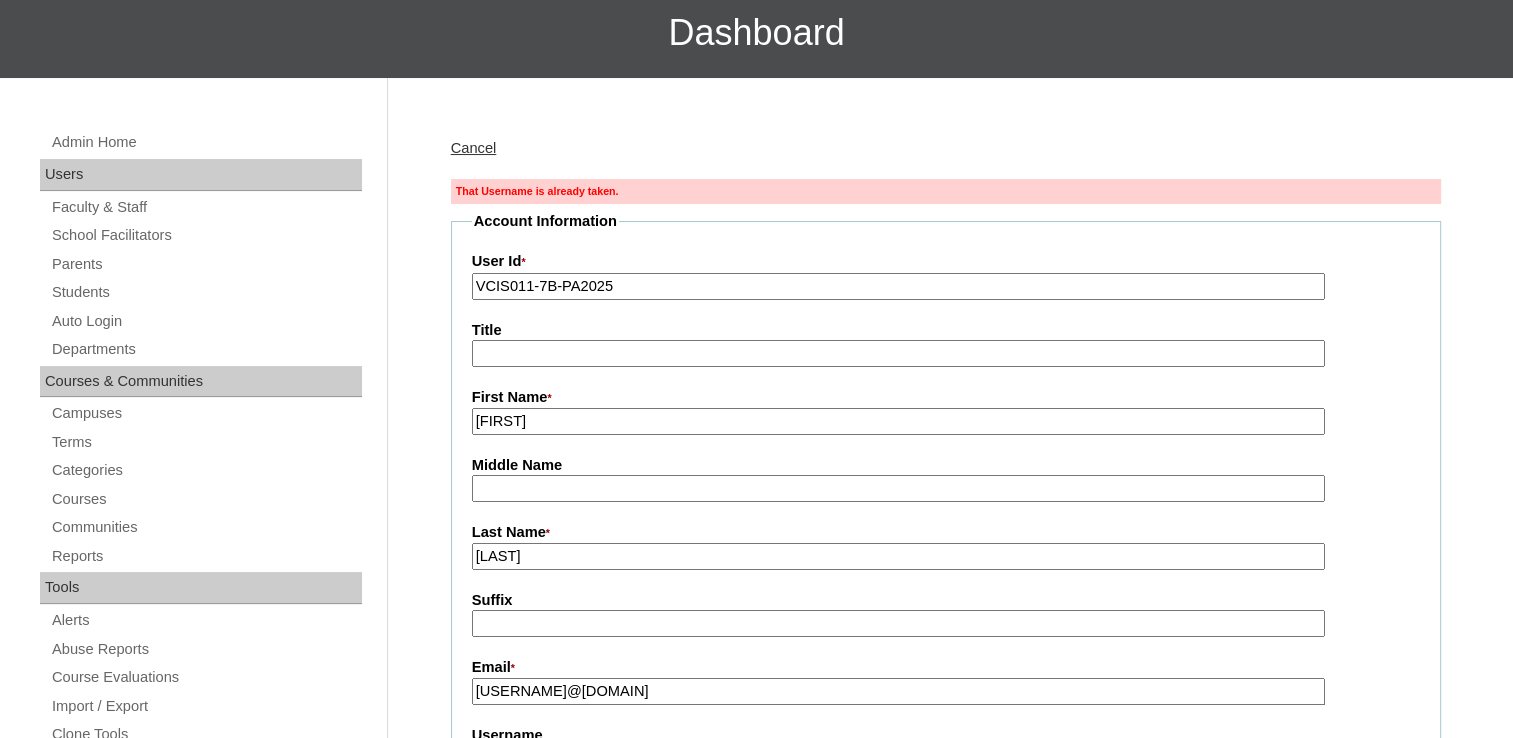 scroll, scrollTop: 200, scrollLeft: 0, axis: vertical 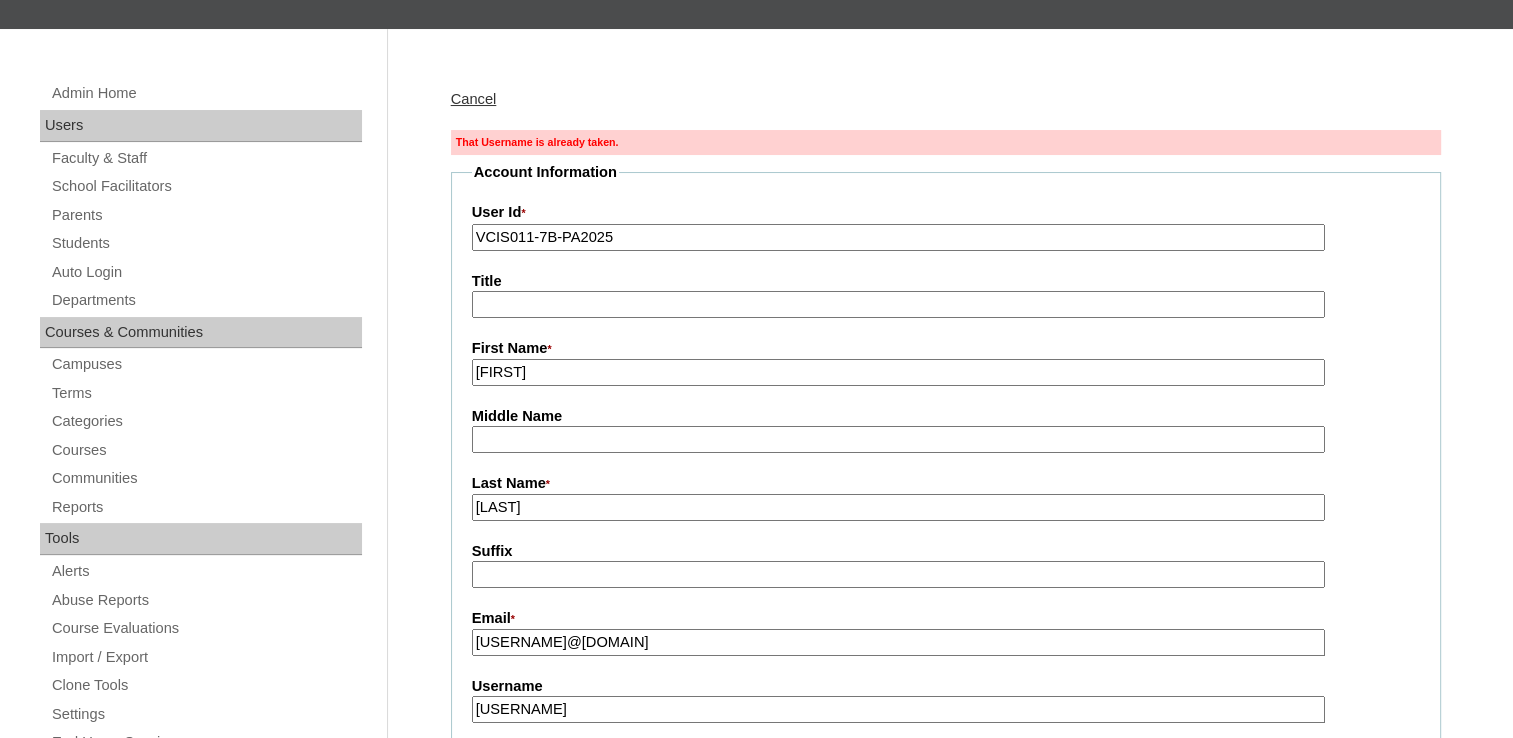 click on "[LAST]" at bounding box center (898, 507) 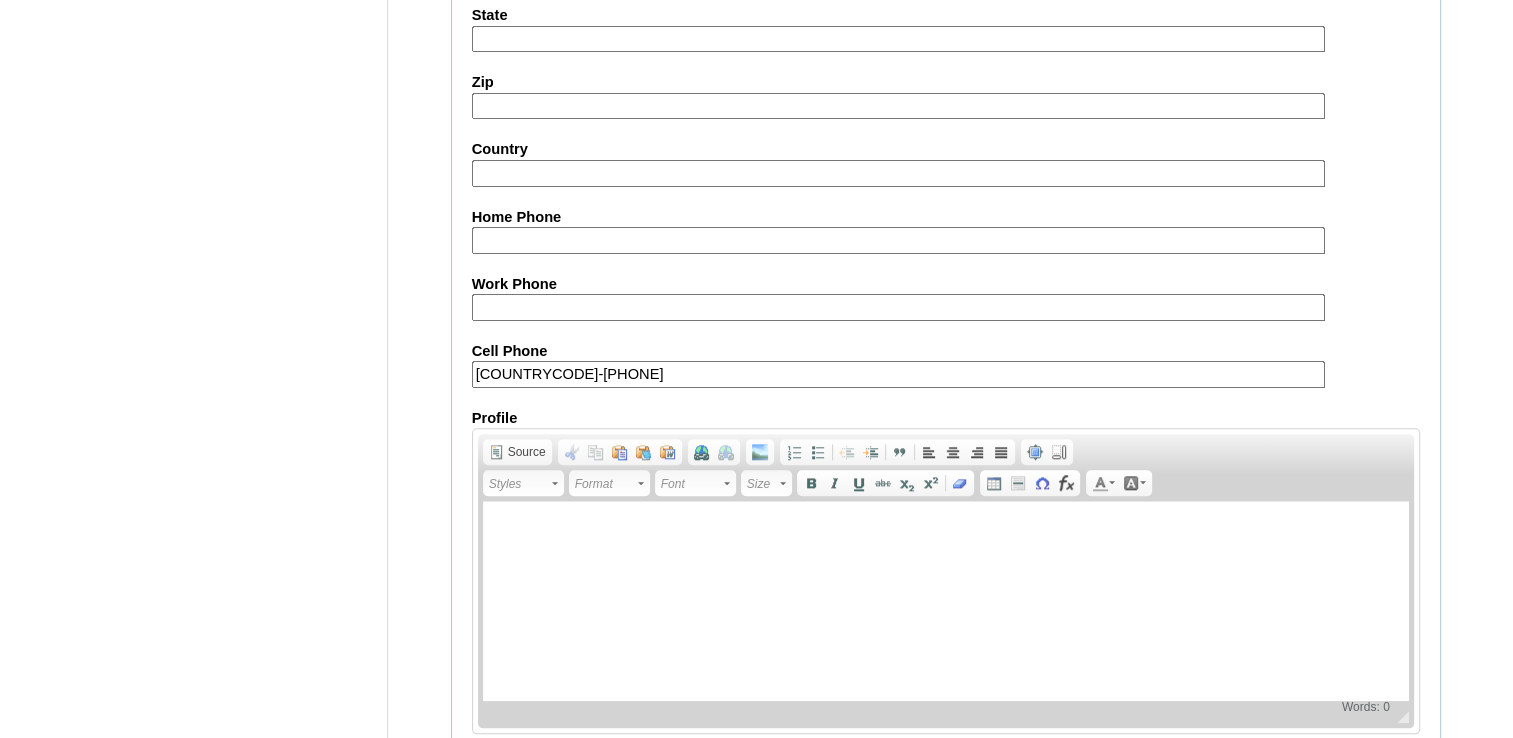 scroll, scrollTop: 1972, scrollLeft: 0, axis: vertical 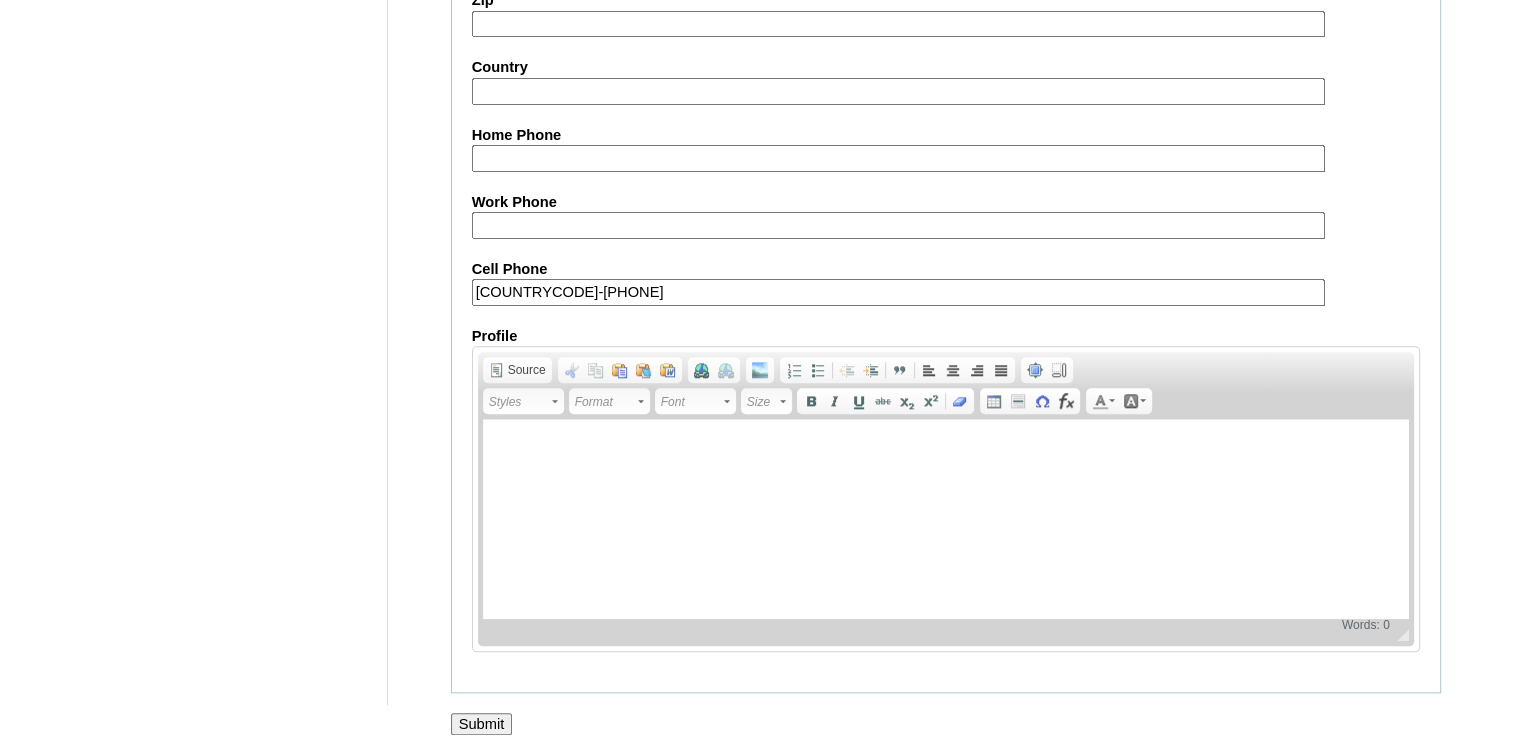 type on "[LAST] ([YEAR])" 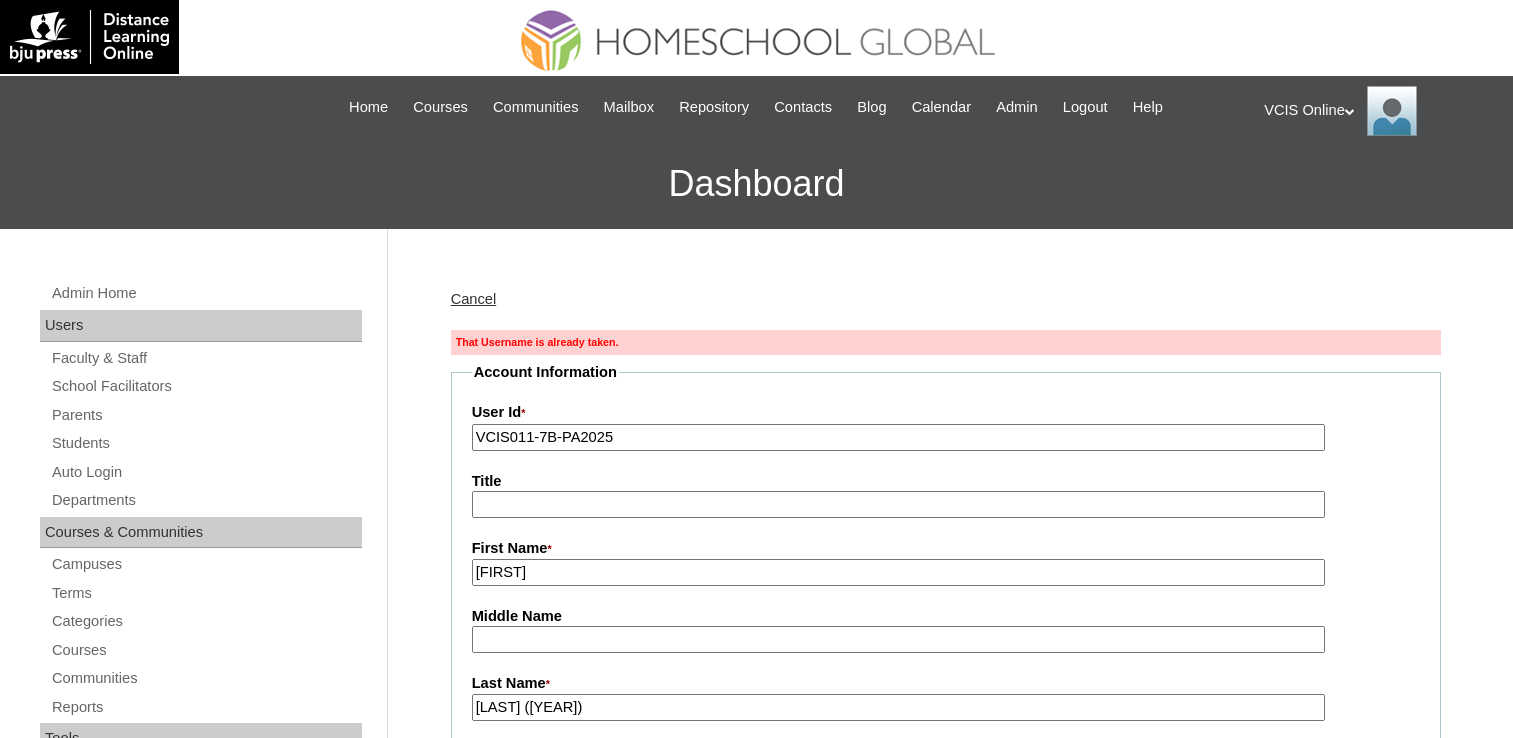 scroll, scrollTop: 0, scrollLeft: 0, axis: both 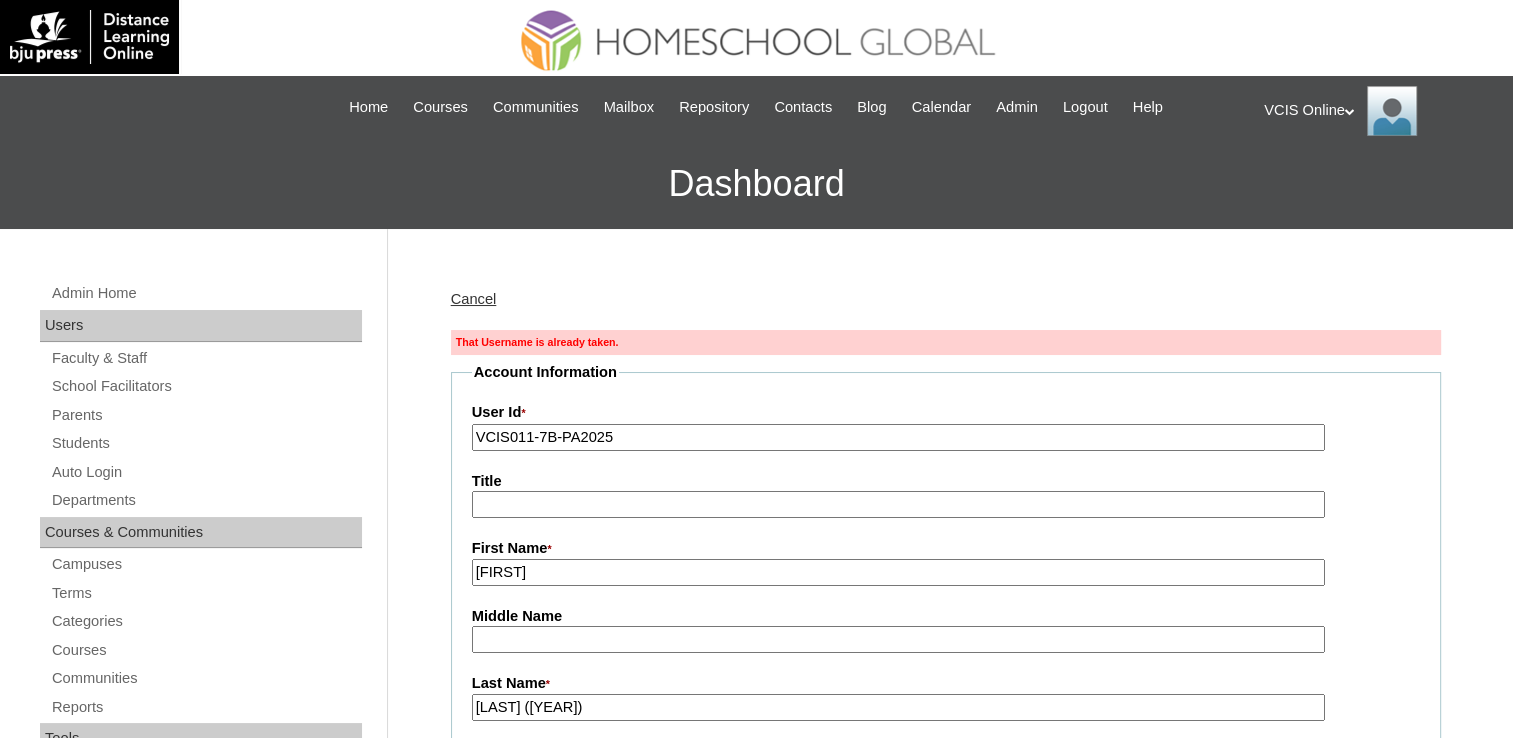 click on "Cancel" at bounding box center (474, 299) 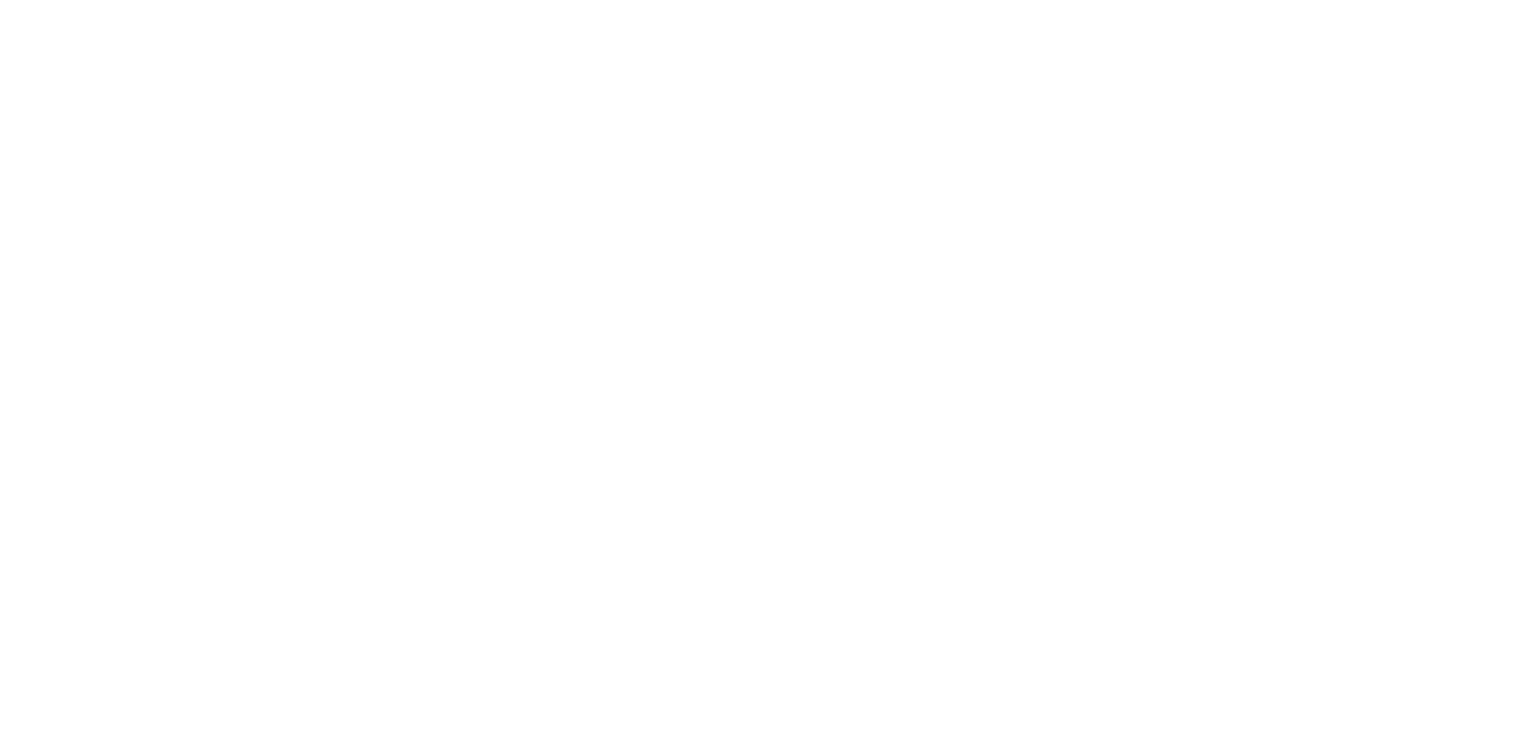 scroll, scrollTop: 0, scrollLeft: 0, axis: both 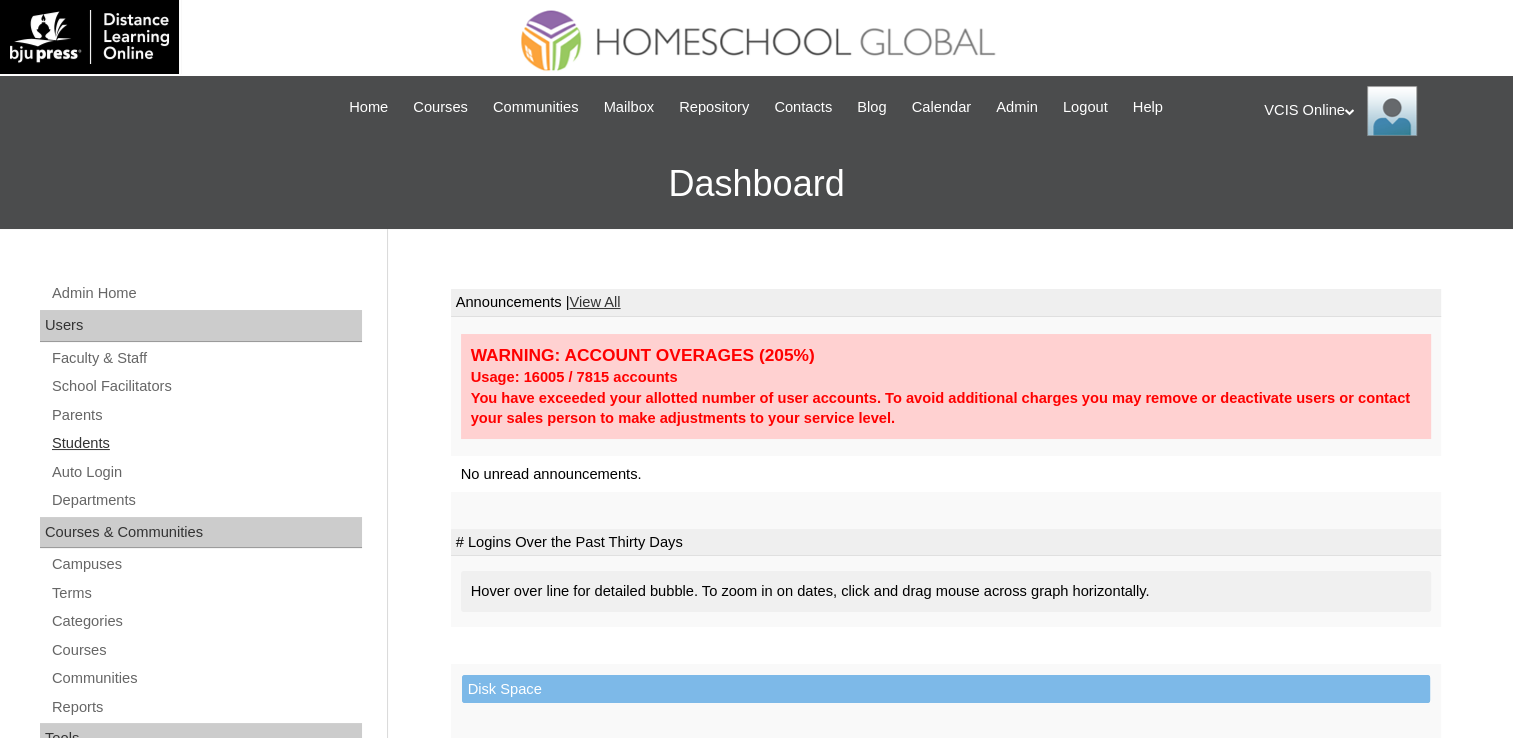 click on "Students" at bounding box center [206, 443] 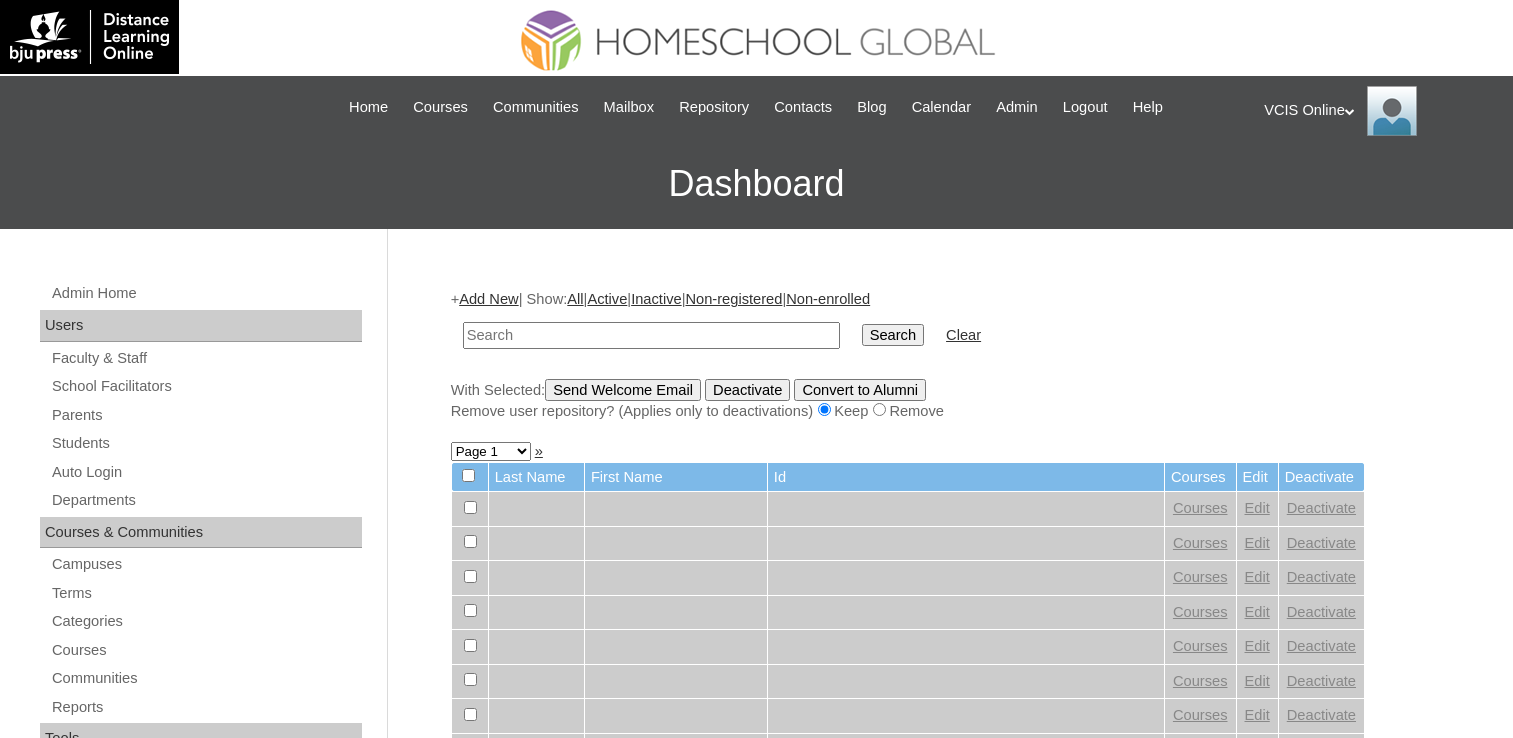 scroll, scrollTop: 0, scrollLeft: 0, axis: both 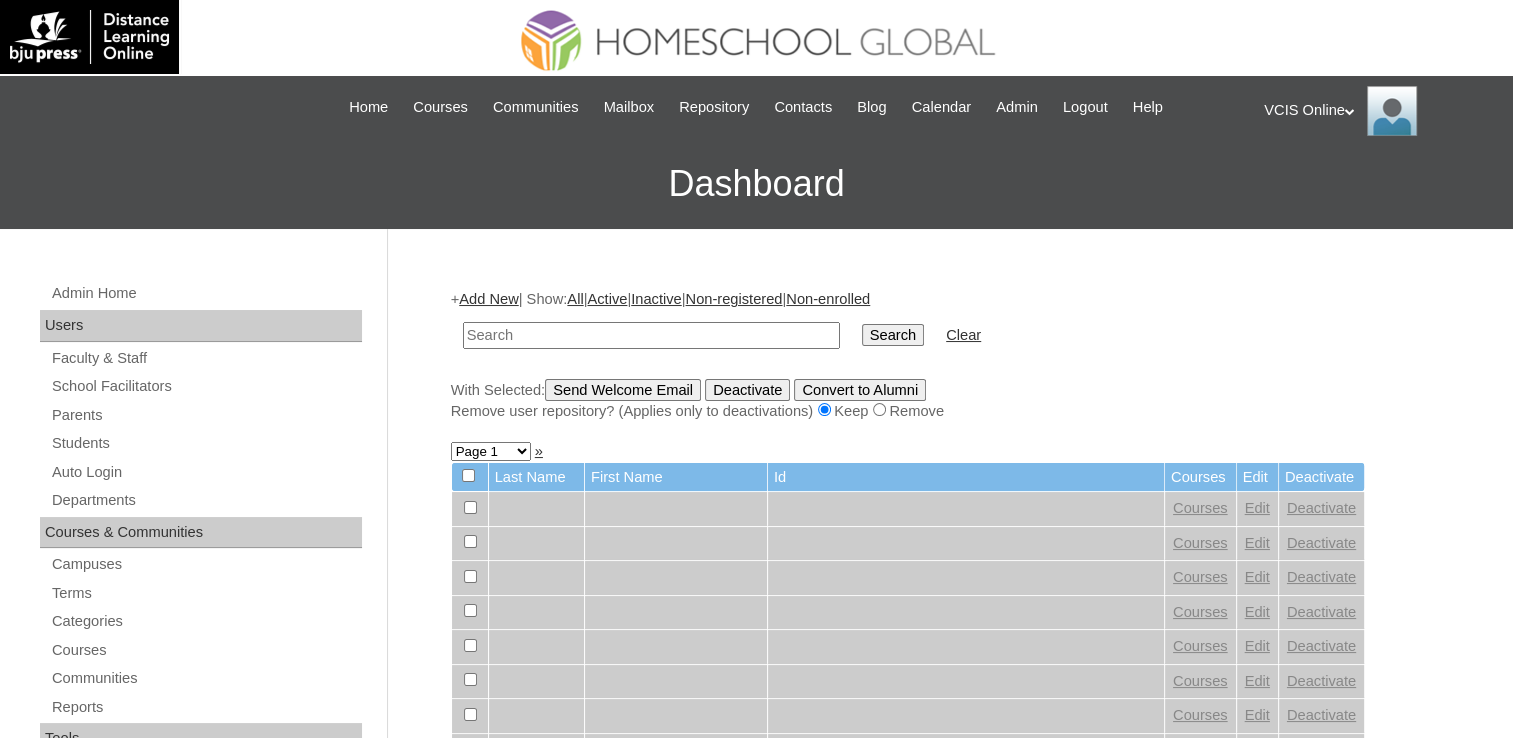 click at bounding box center [651, 335] 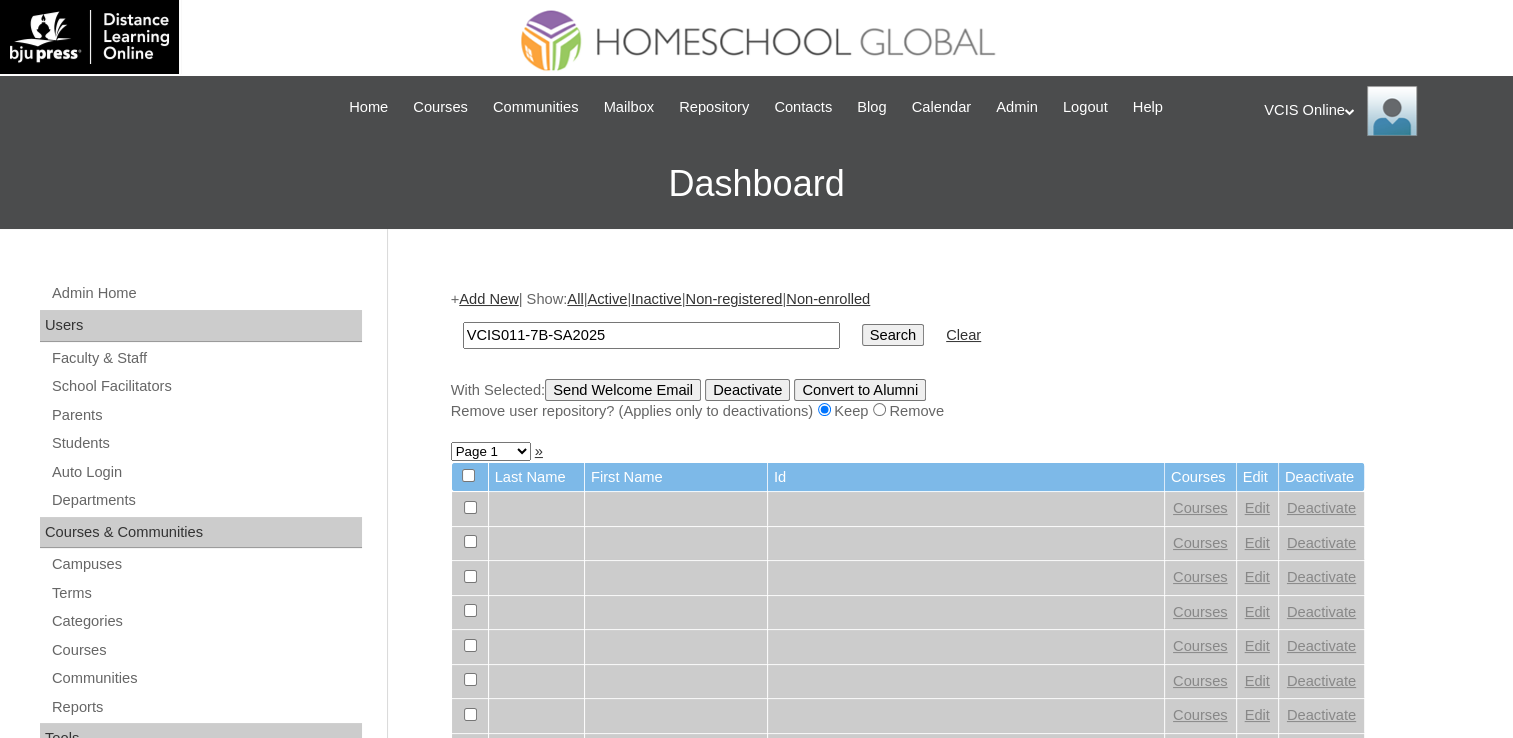 type on "VCIS011-7B-SA2025" 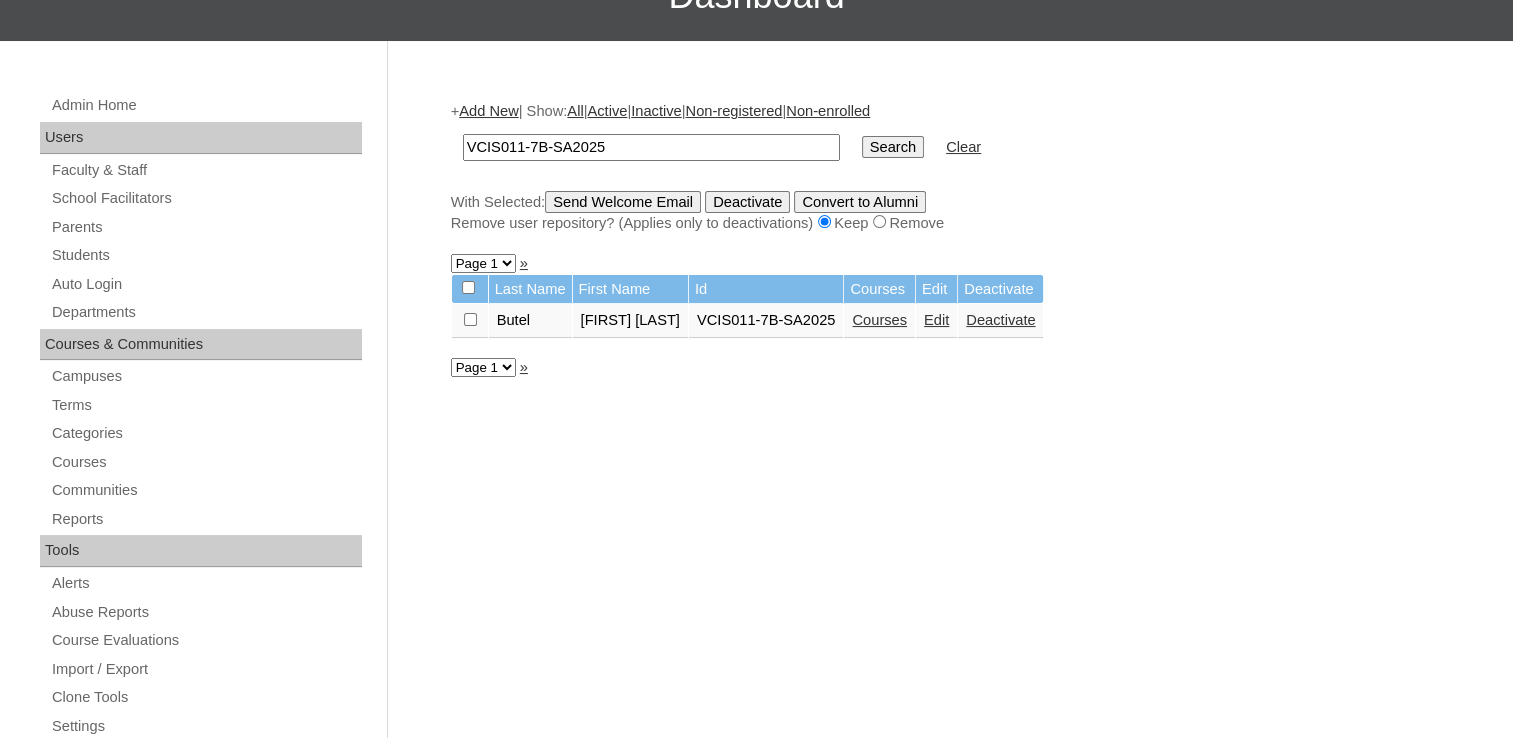 scroll, scrollTop: 200, scrollLeft: 0, axis: vertical 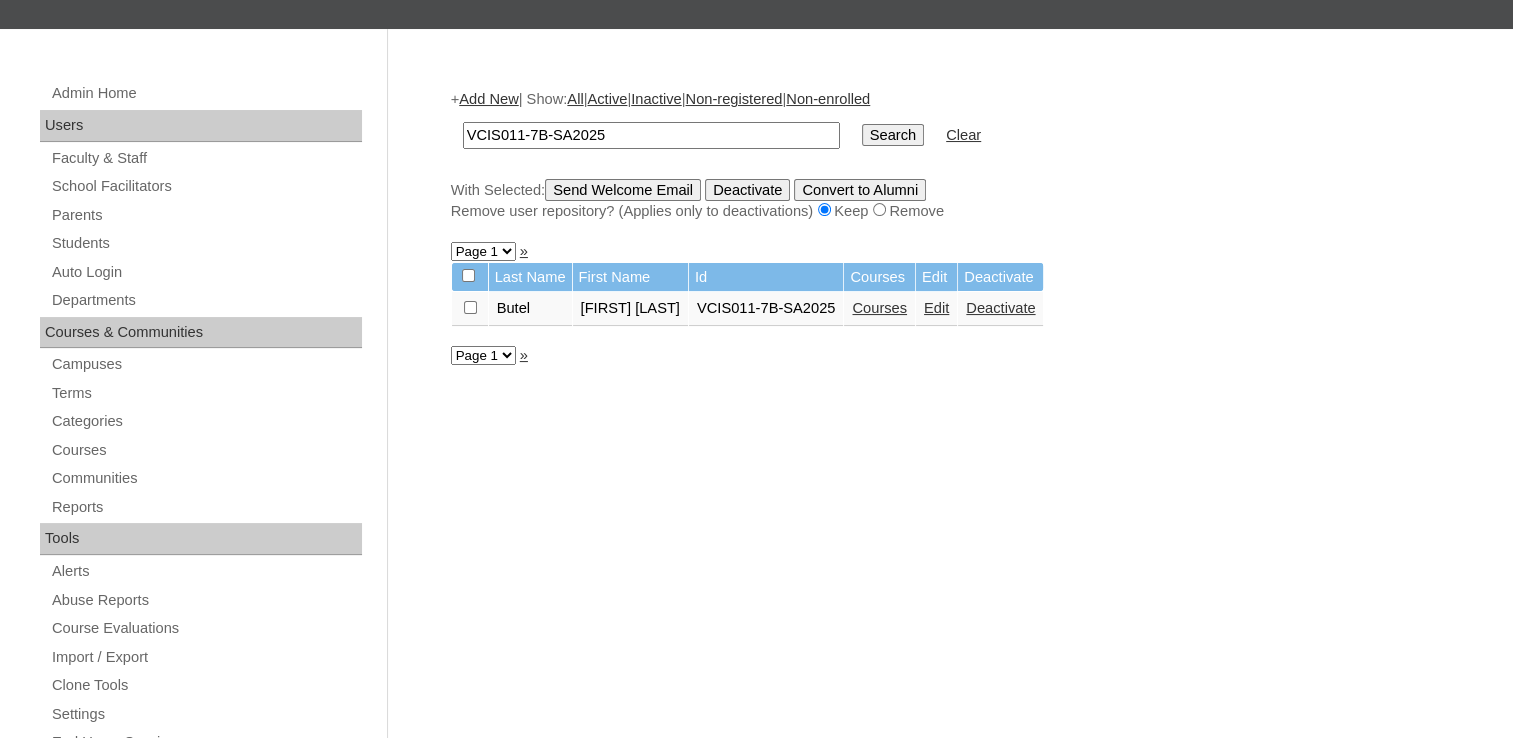 click on "Edit" at bounding box center [936, 308] 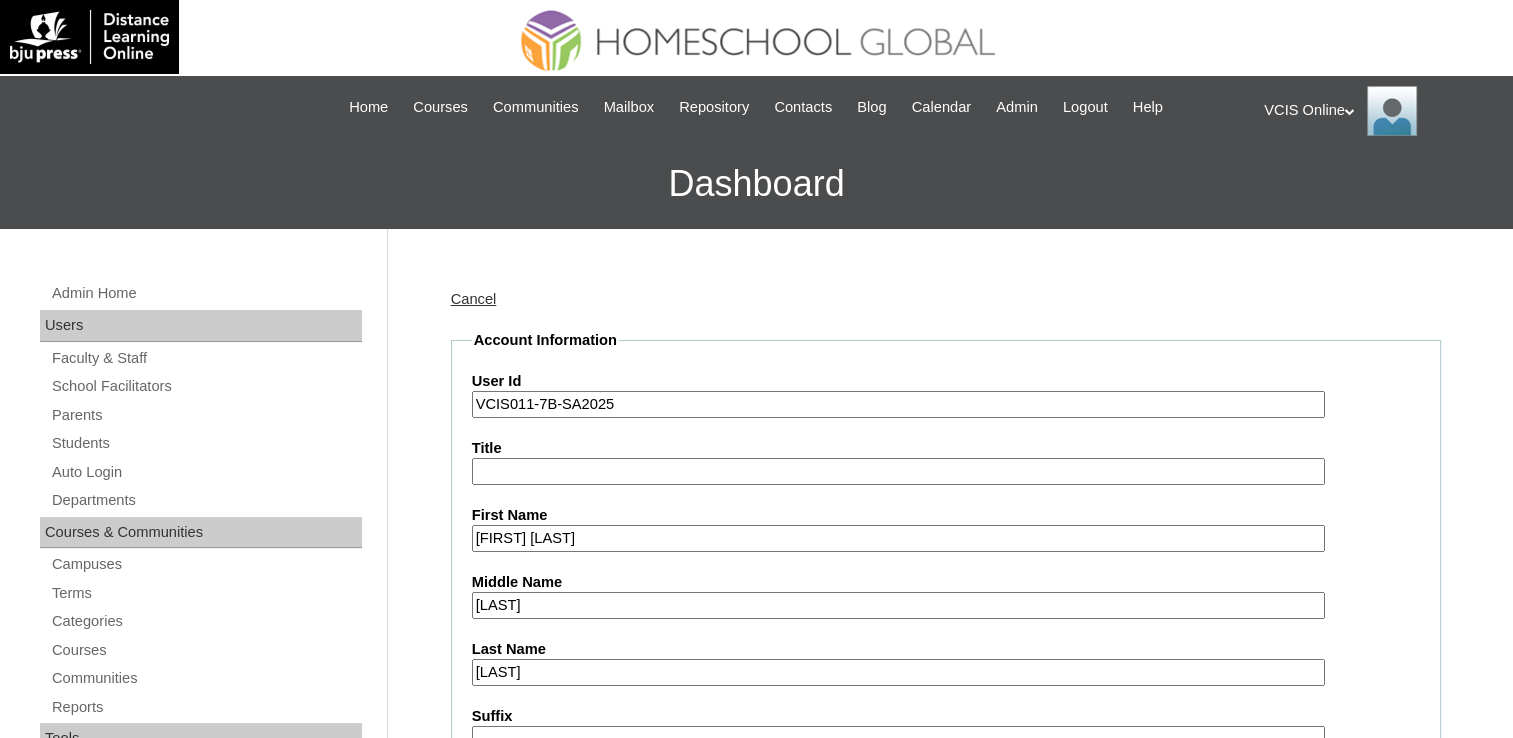 scroll, scrollTop: 700, scrollLeft: 0, axis: vertical 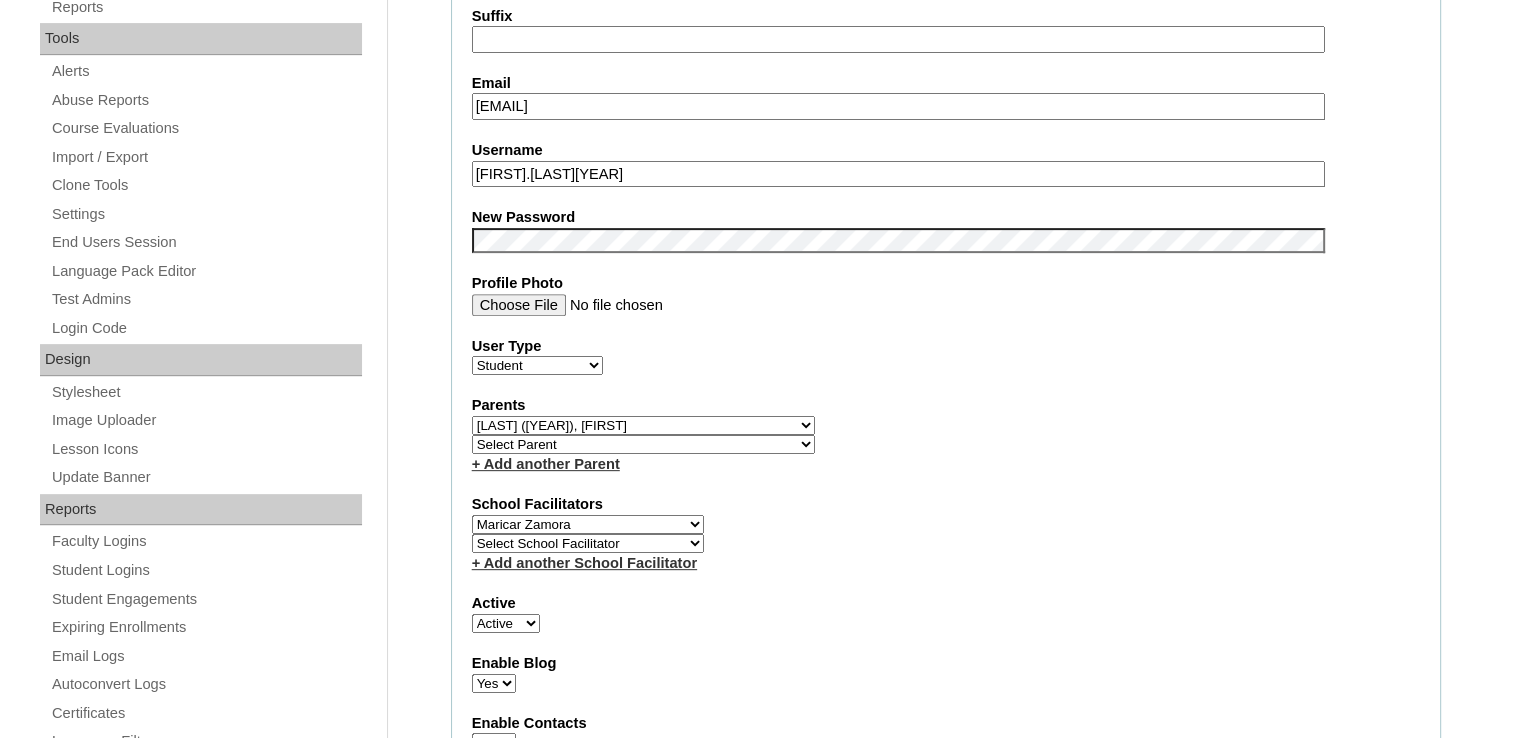 click on "+ Add another Parent" at bounding box center (946, 464) 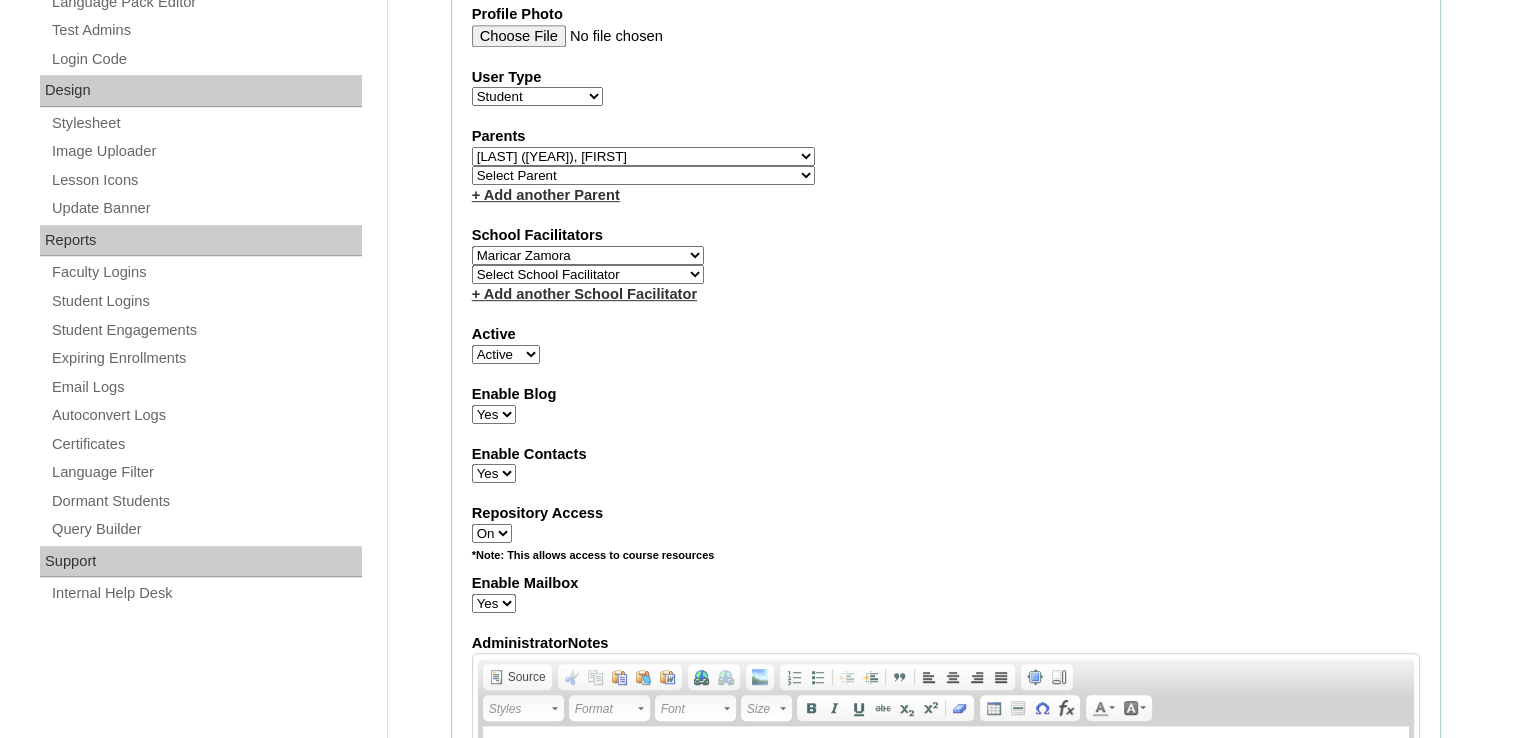 scroll, scrollTop: 1300, scrollLeft: 0, axis: vertical 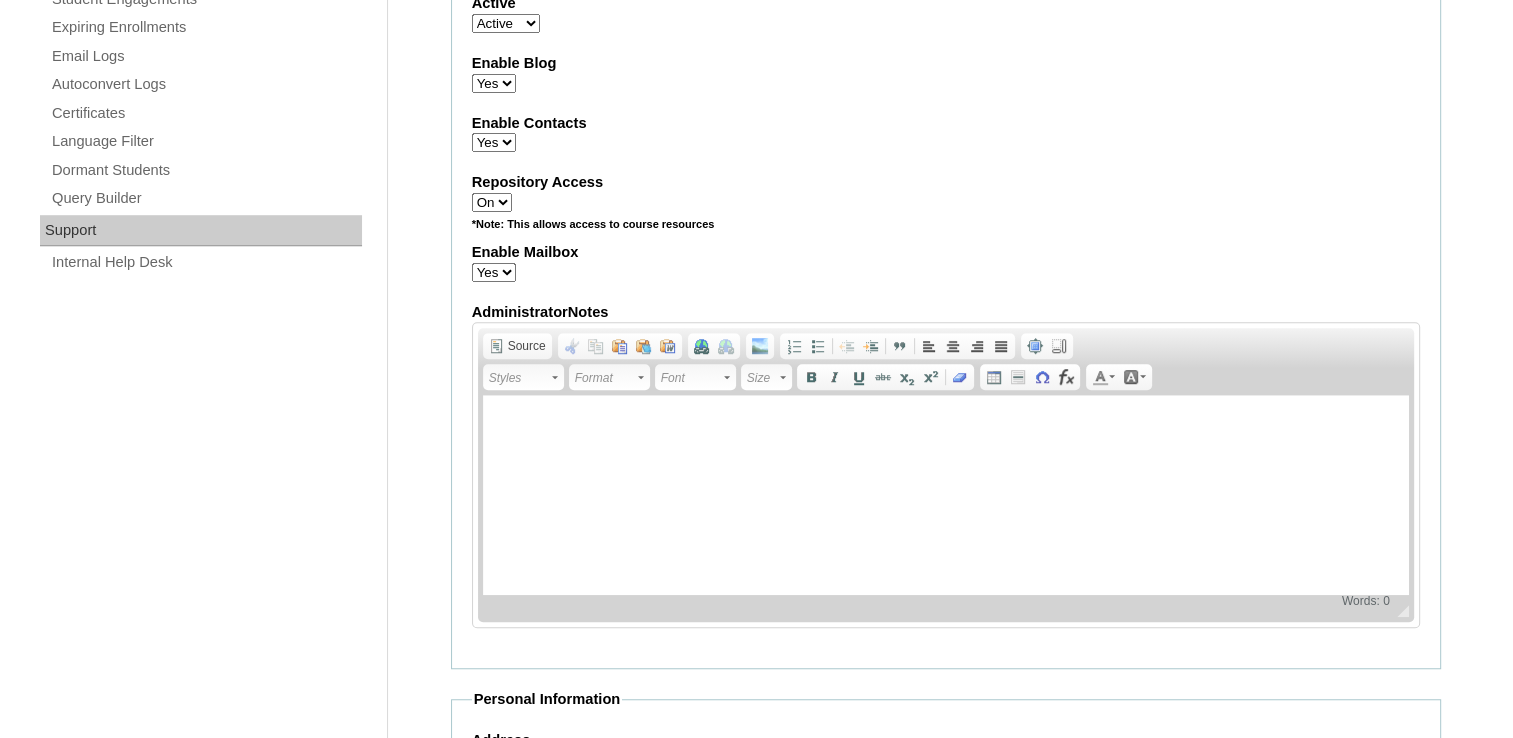 click on "Account Information
User Id
VCIS011-7B-SA[YEAR]
Title
First Name
[FIRST] [MIDDLE]
Middle Name
[MIDDLE]
Last Name
[LAST]
Suffix
Email
[EMAIL]
Username
[FIRST].[LAST][YEAR]
New Password
Profile Photo
User Type
Faculty Staff Student Parents School Facilitators
Parents
Select Parent
,
,
,
,
,
,
,
,
,
,
,
,
,
,
,
,
, [FIRST]
, [FIRST]
, [FIRST] [LAST]
s, s" at bounding box center (946, -151) 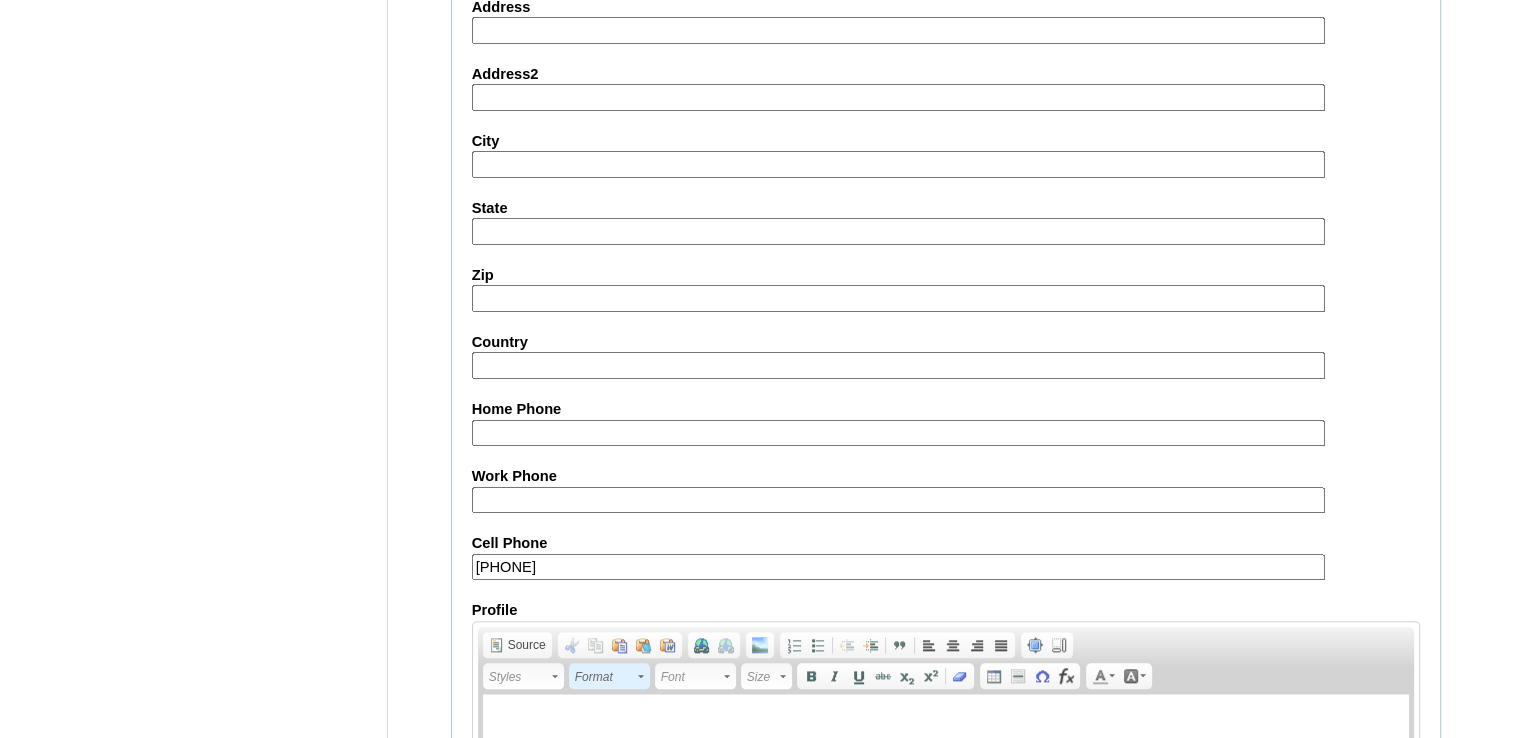 scroll, scrollTop: 2304, scrollLeft: 0, axis: vertical 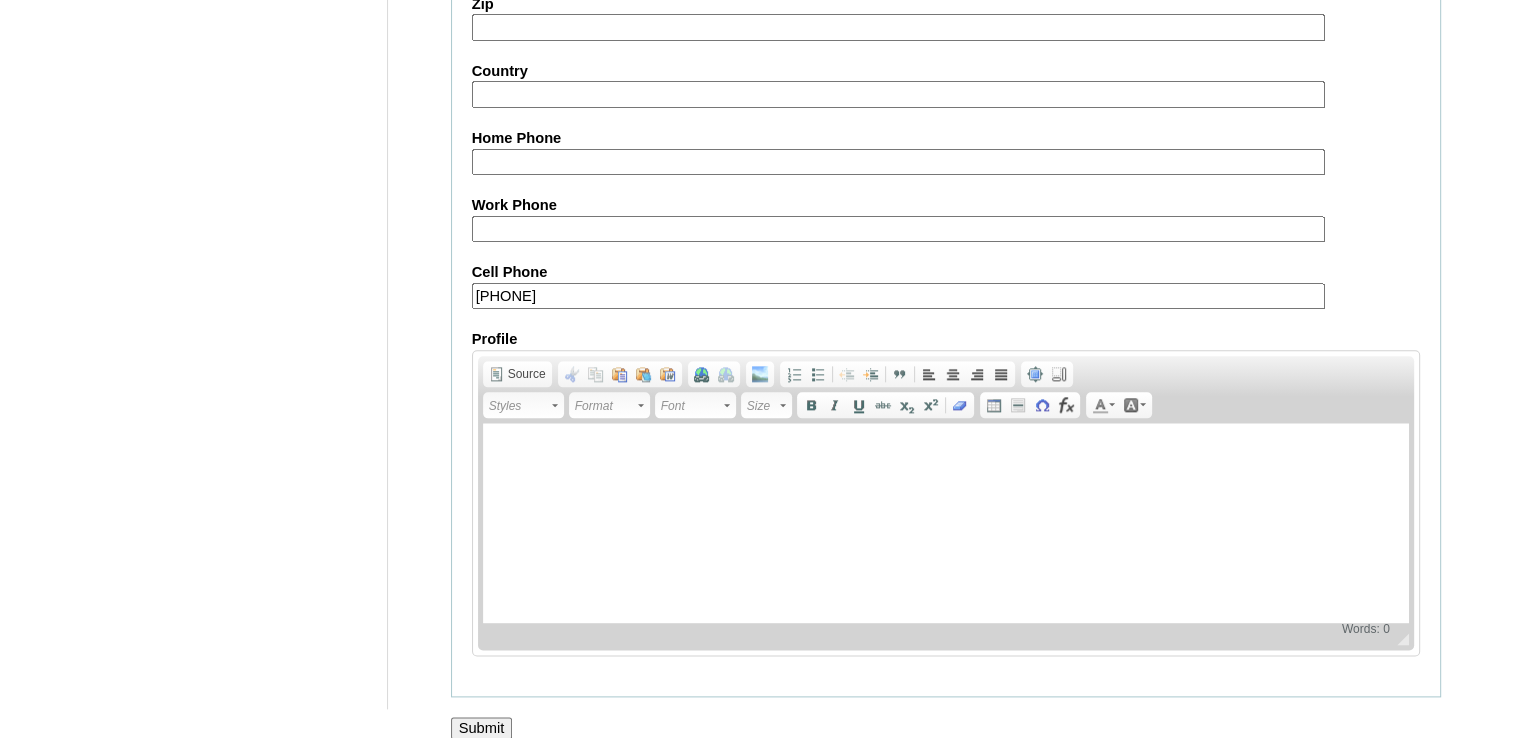 click on "Submit" at bounding box center [482, 728] 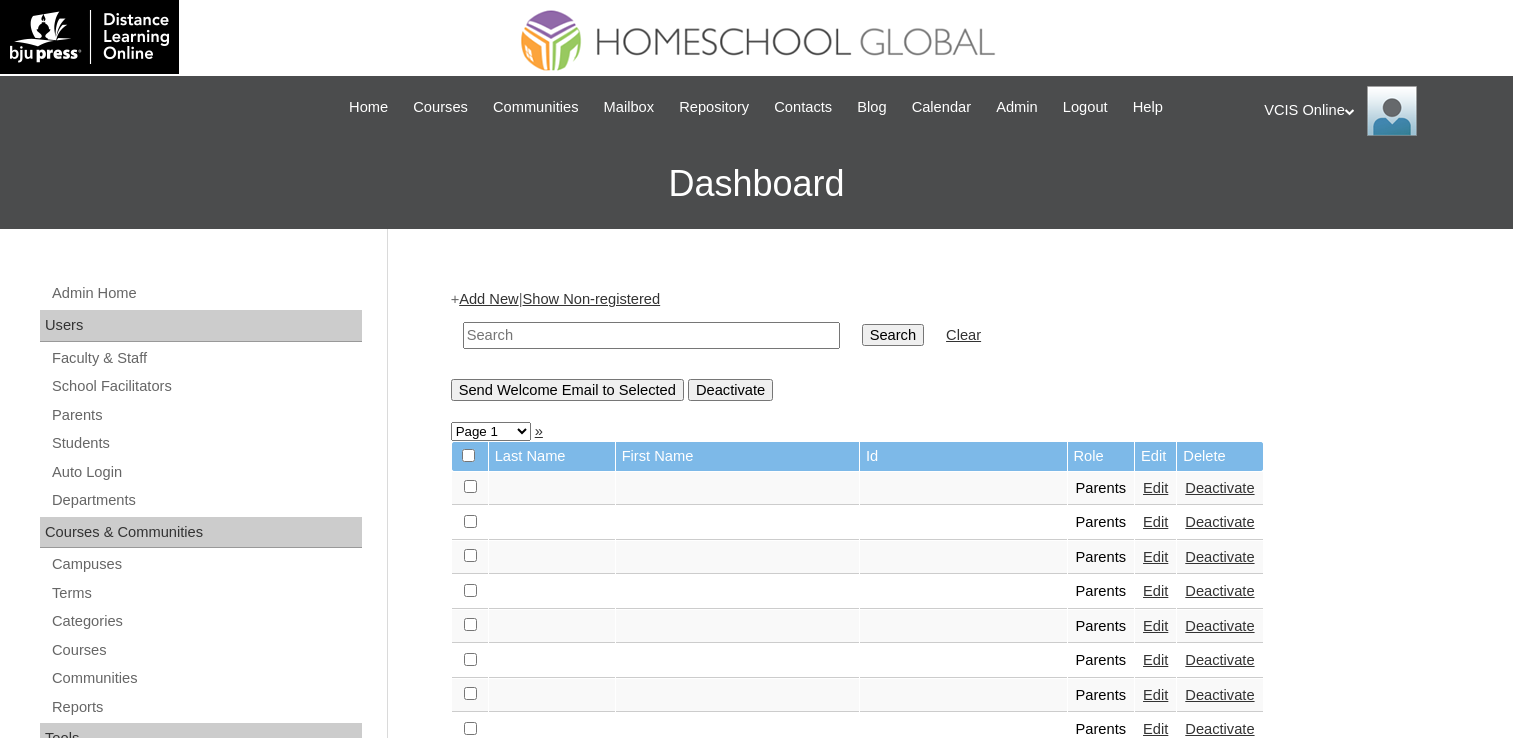 scroll, scrollTop: 0, scrollLeft: 0, axis: both 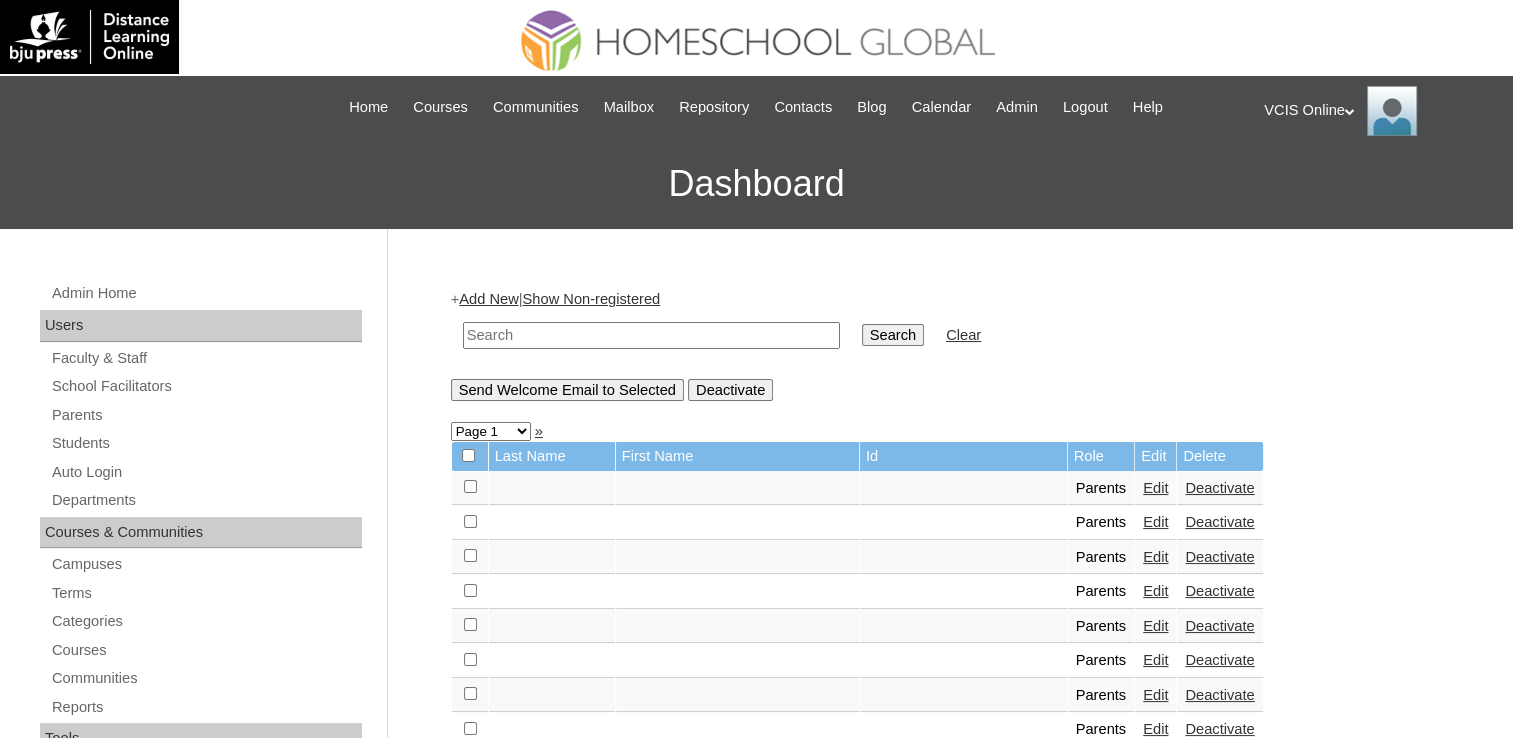 drag, startPoint x: 0, startPoint y: 0, endPoint x: 560, endPoint y: 343, distance: 656.6955 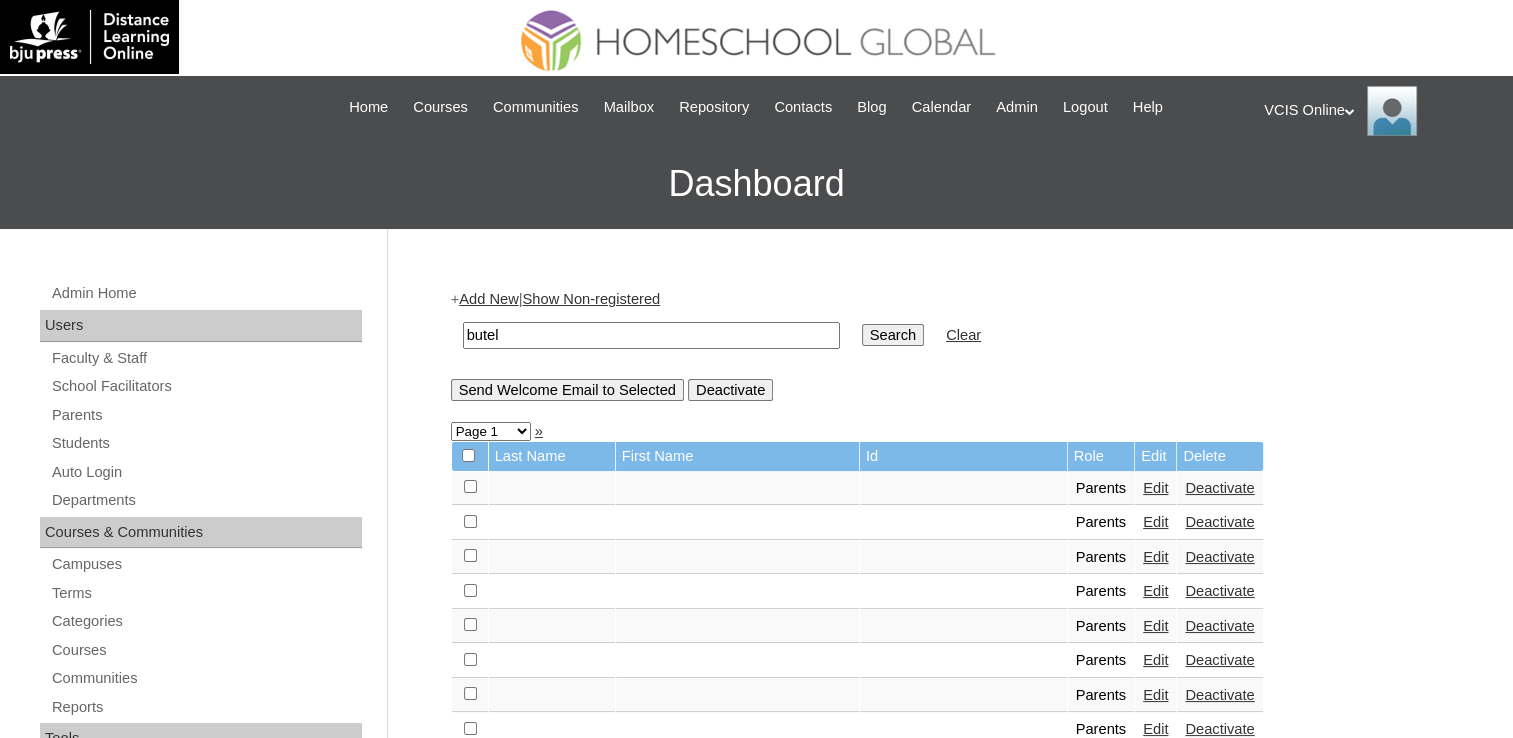 type on "butel" 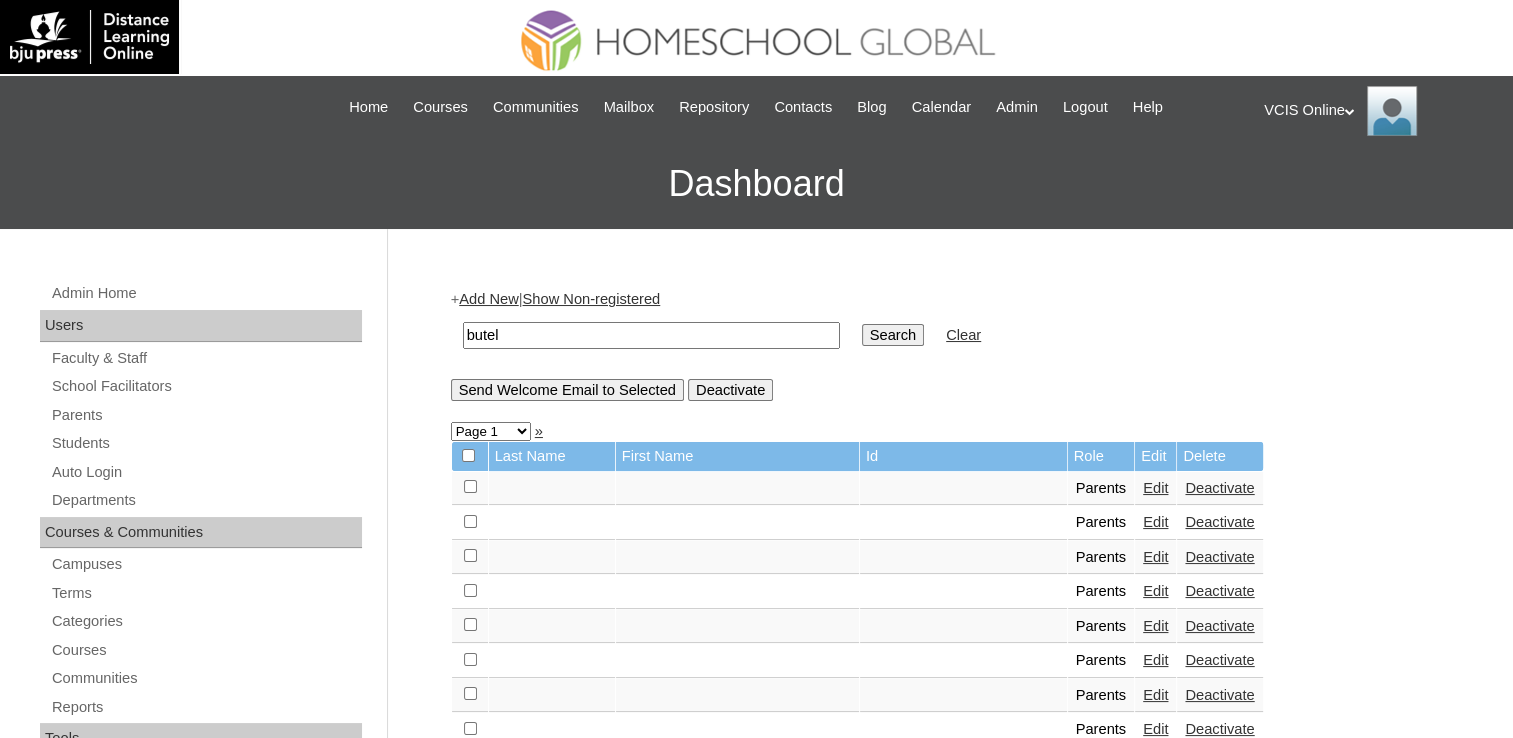 click on "Search" at bounding box center [893, 335] 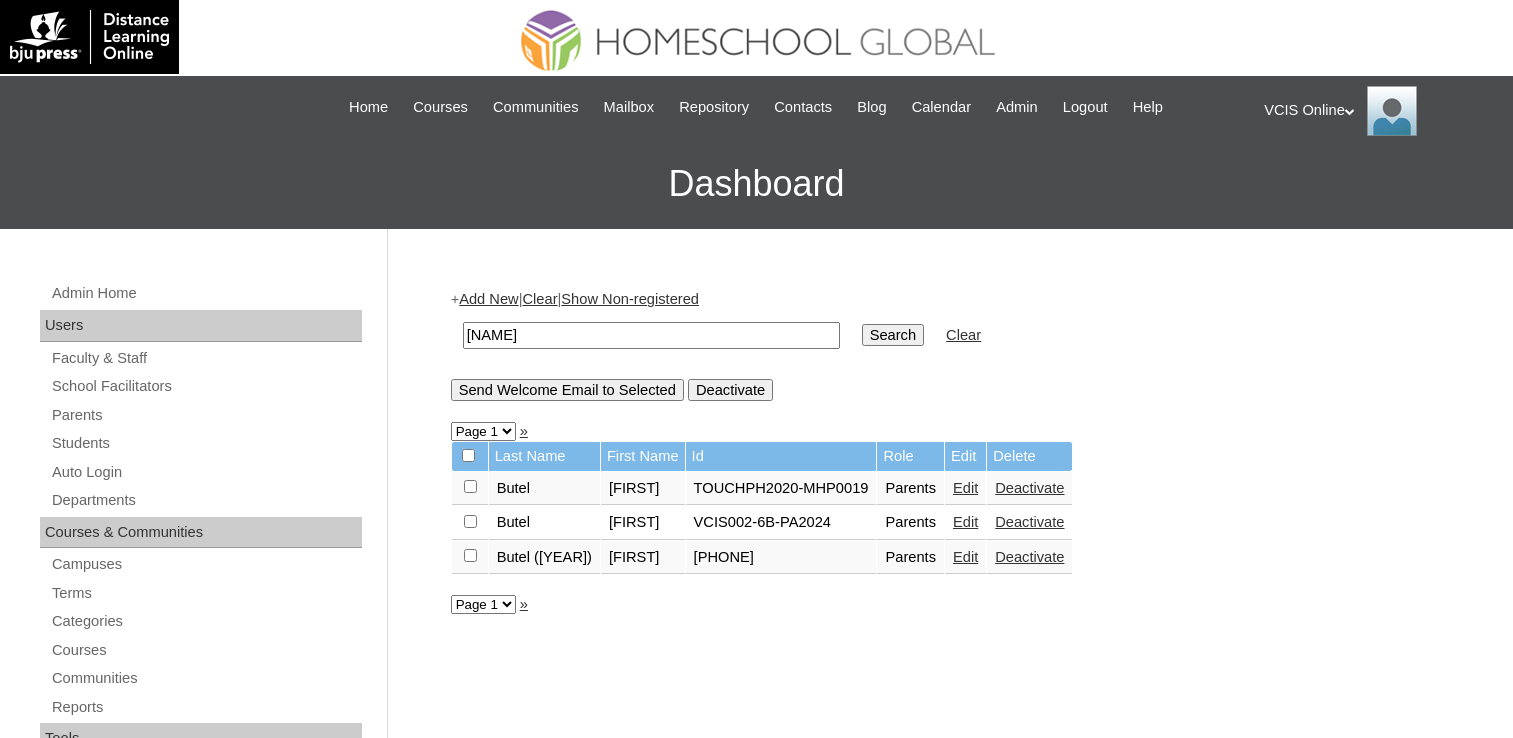 scroll, scrollTop: 0, scrollLeft: 0, axis: both 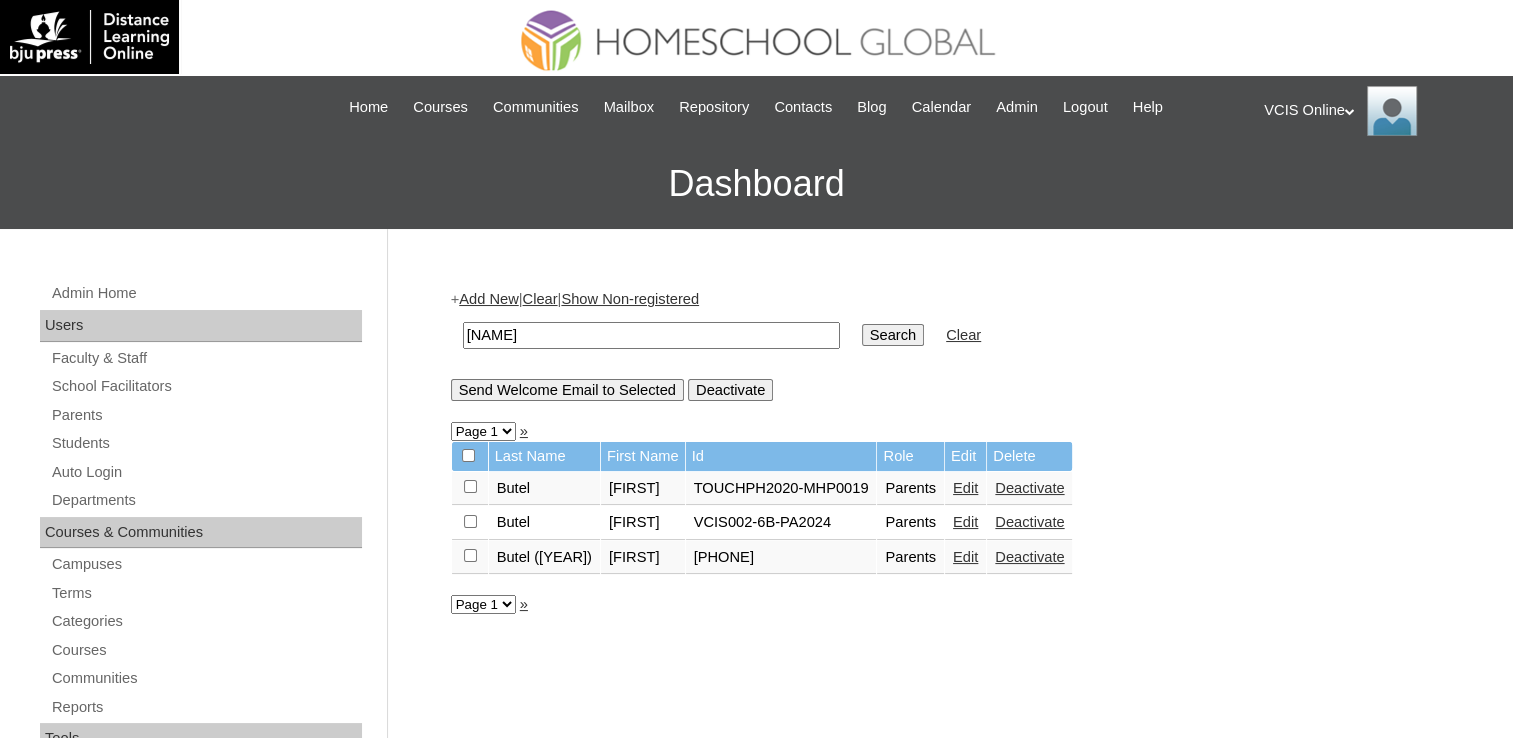 click on "Edit" at bounding box center [965, 557] 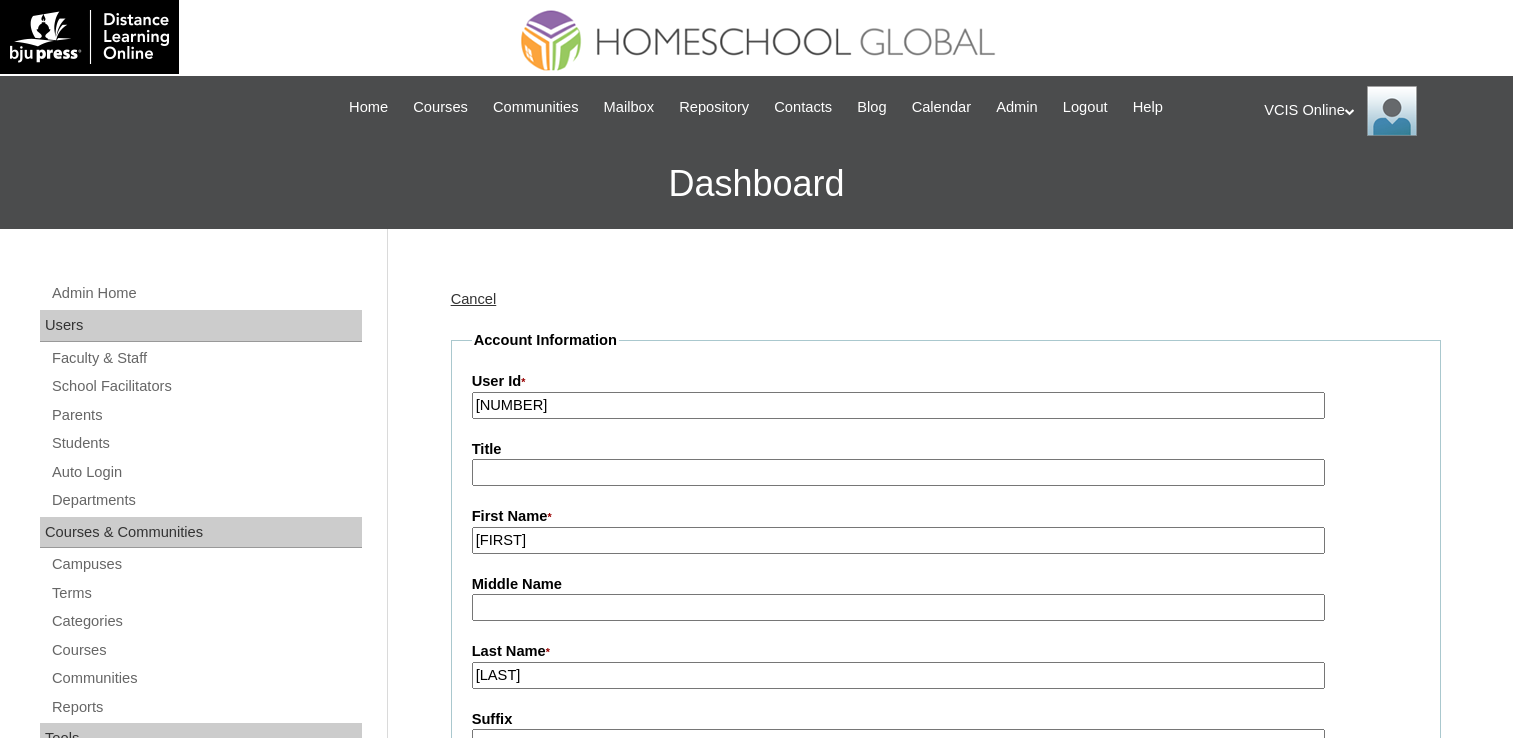 scroll, scrollTop: 0, scrollLeft: 0, axis: both 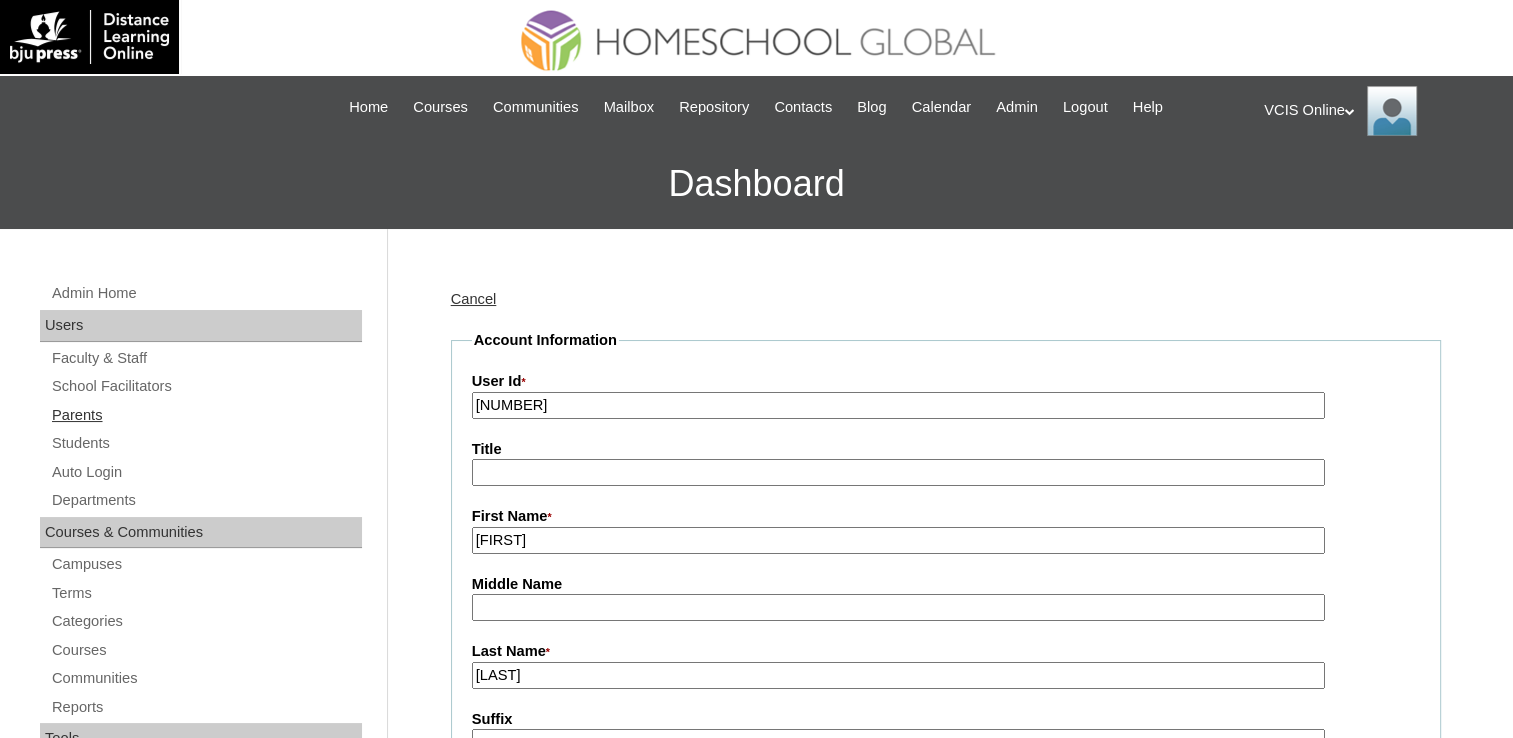 drag, startPoint x: 603, startPoint y: 406, endPoint x: 319, endPoint y: 403, distance: 284.01584 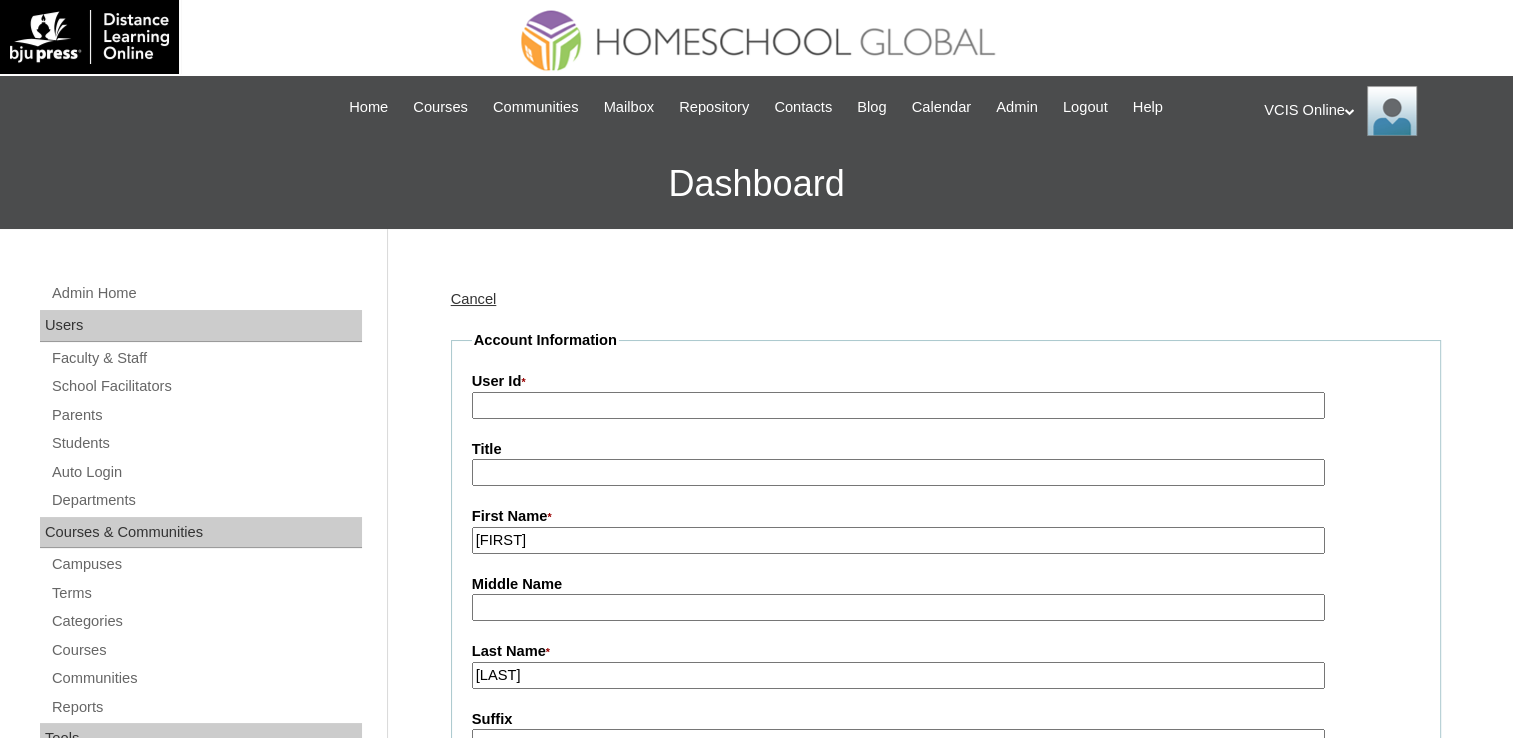 paste on "VCIS011-7B-PA2025" 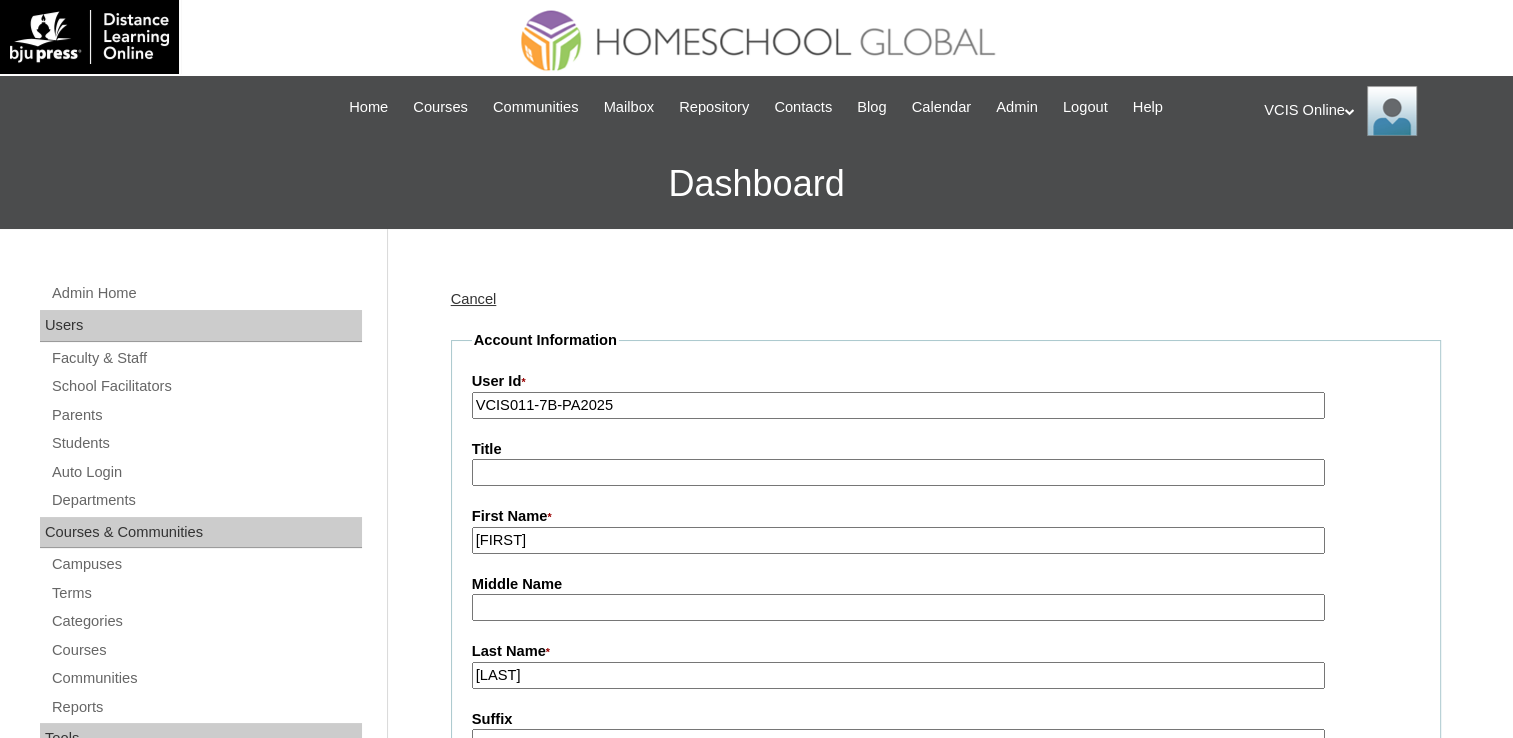type on "VCIS011-7B-PA2025" 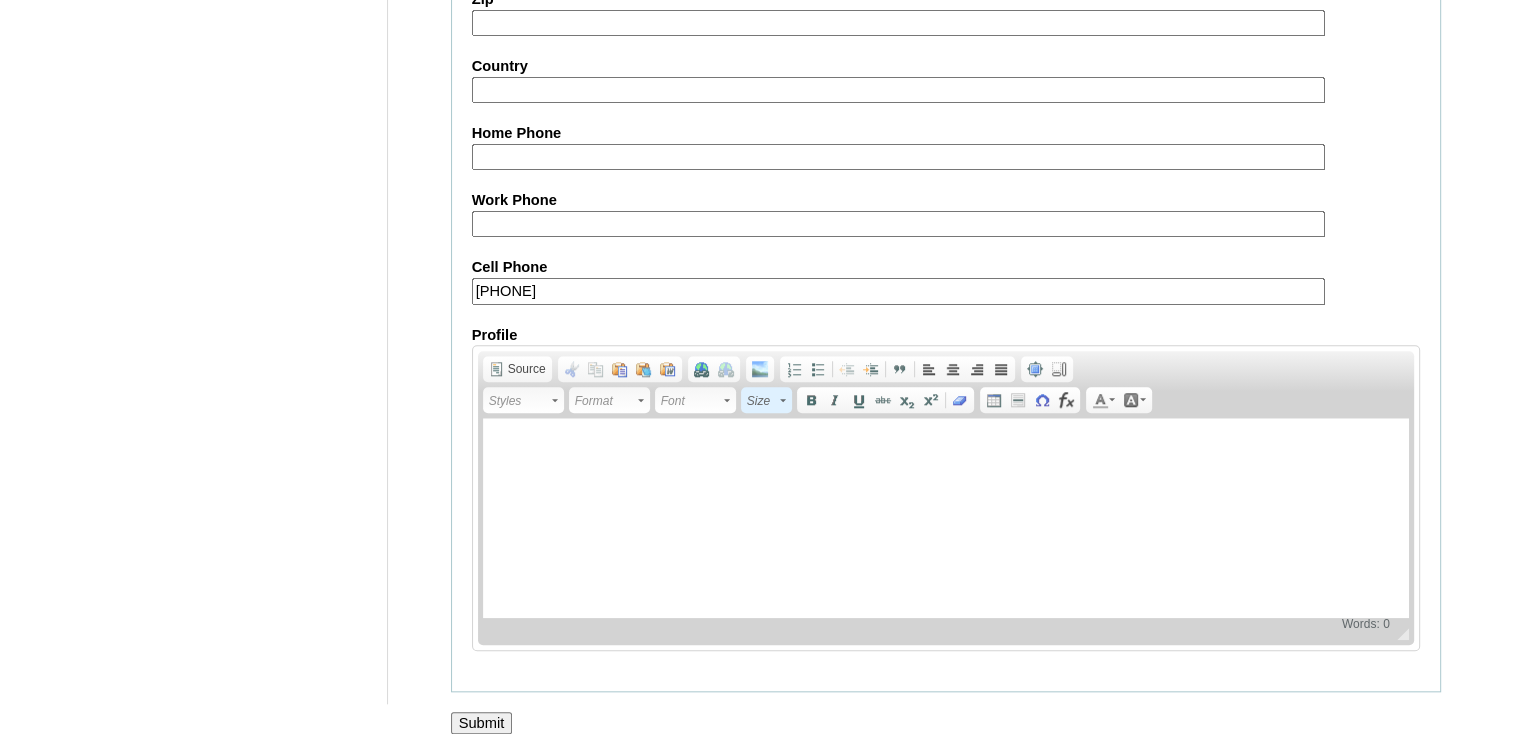 scroll, scrollTop: 1866, scrollLeft: 0, axis: vertical 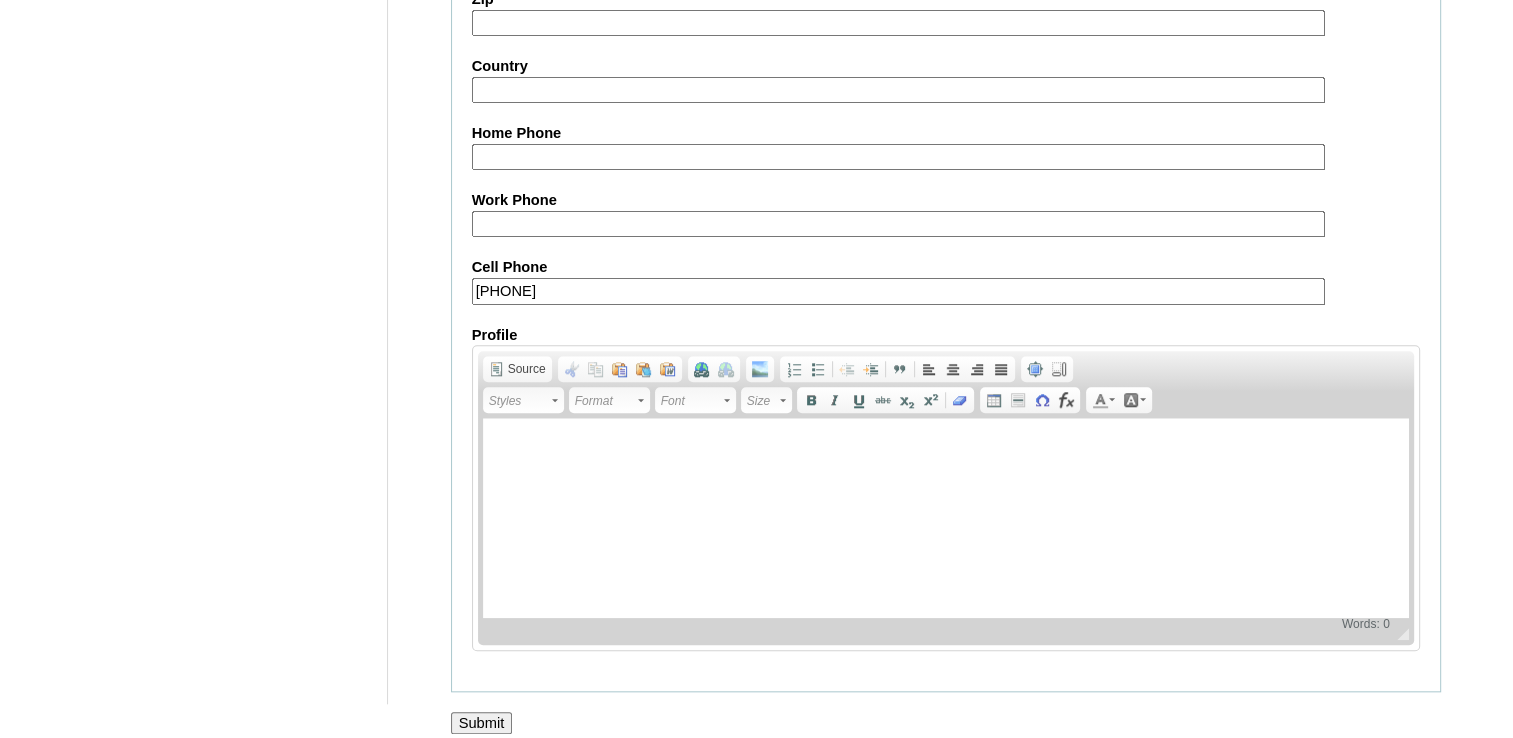 click on "Cancel
Account Information
User Id  *
VCIS011-7B-PA2025
Title
First Name  *
Cynthia
Middle Name
Last Name  *
Butel (2025)
Suffix
Email  *
butelcynthia@gmail.com
Username
cbutel2025
New Password
Profile Photo
User Type
Faculty Staff Student Parents School Facilitators
Active
Active Inactive
AdministratorNotes
Rich Text Editor, AdministratorNotes Editor toolbars Document   Source Clipboard/Undo   Cut   Copy   Paste   Paste as plain text   Paste from Word Links   Link   Unlink others   Add Image Paragraph   Insert/Remove Numbered List   Insert/Remove Bulleted List   Decrease Indent   Increase Indent   Block Quote   Align Left   Center   Align Right   Justify Tools   Maximize   Show Blocks Styles Styles Styles Format Format Font Font Size Size Basic Styles   Bold   Italic" at bounding box center [941, -432] 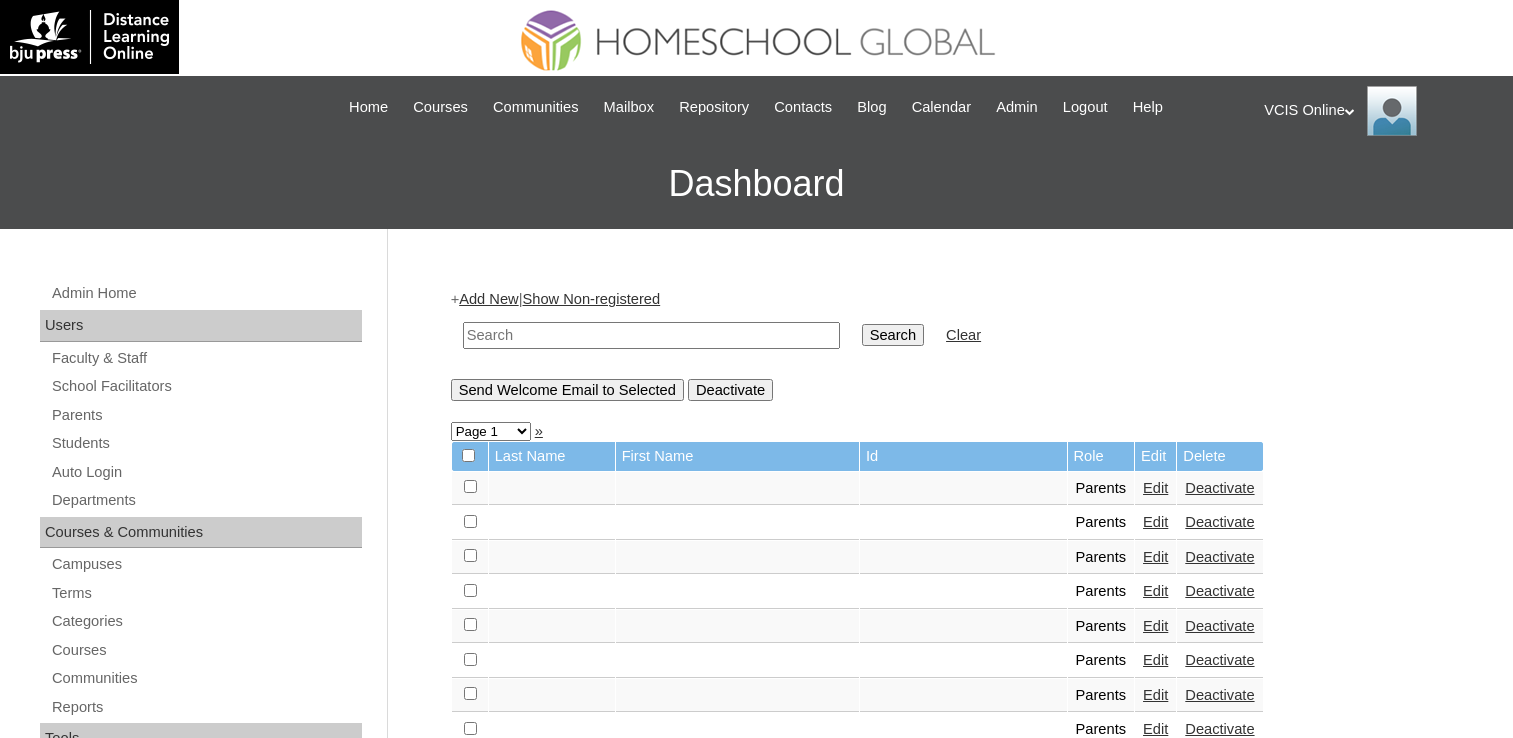 scroll, scrollTop: 0, scrollLeft: 0, axis: both 